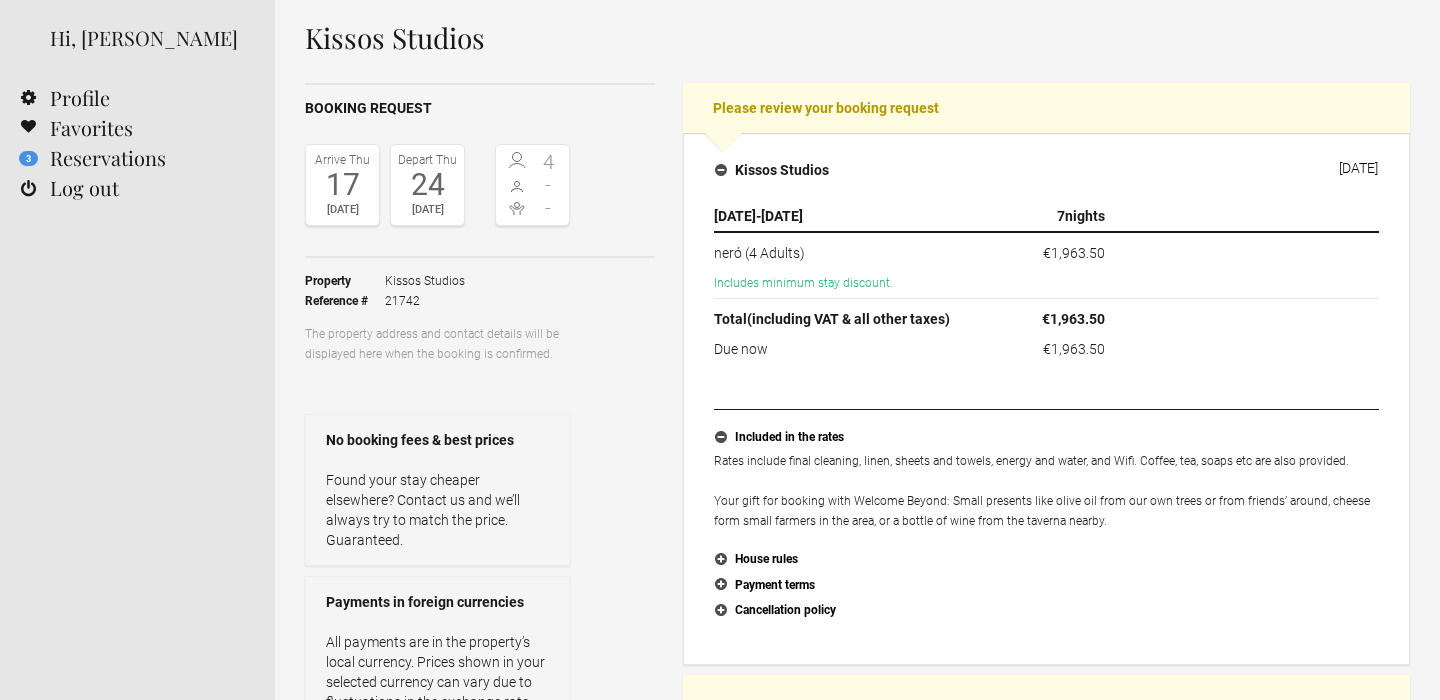 scroll, scrollTop: 238, scrollLeft: 0, axis: vertical 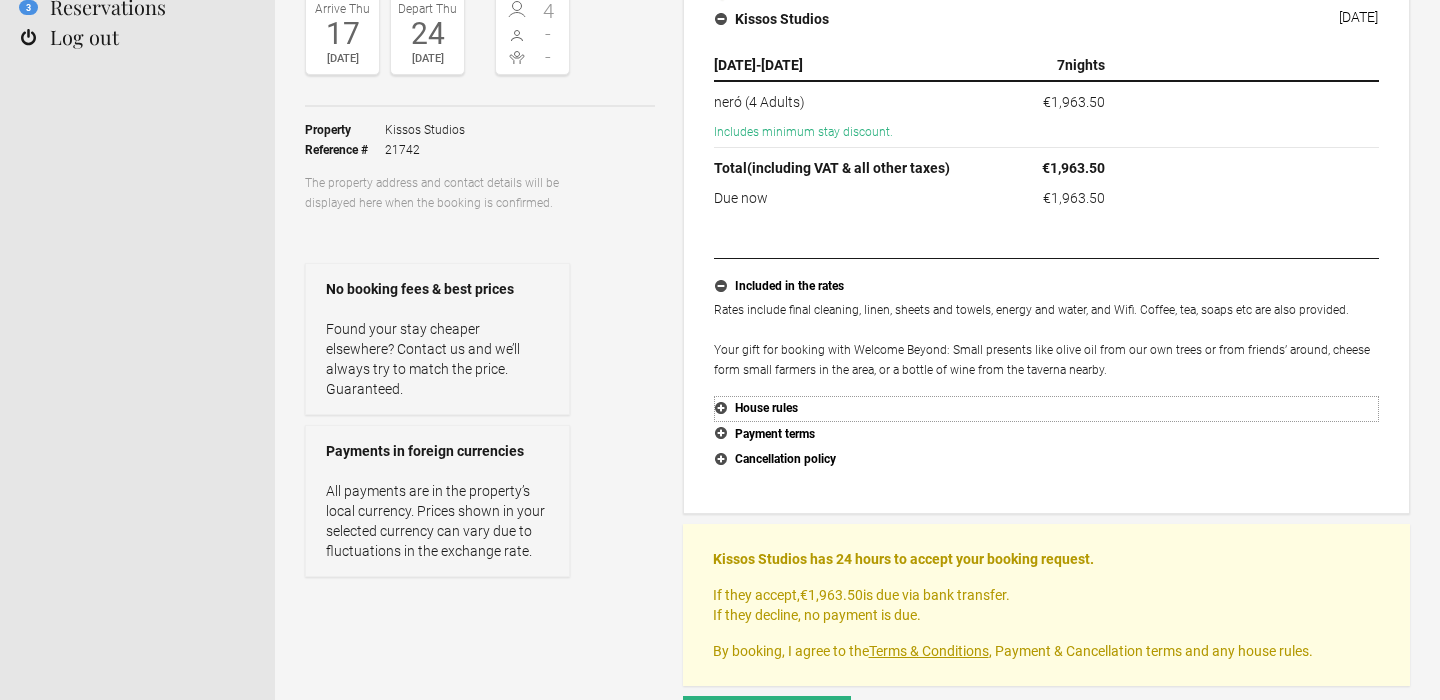 click on "House rules" at bounding box center [1046, 409] 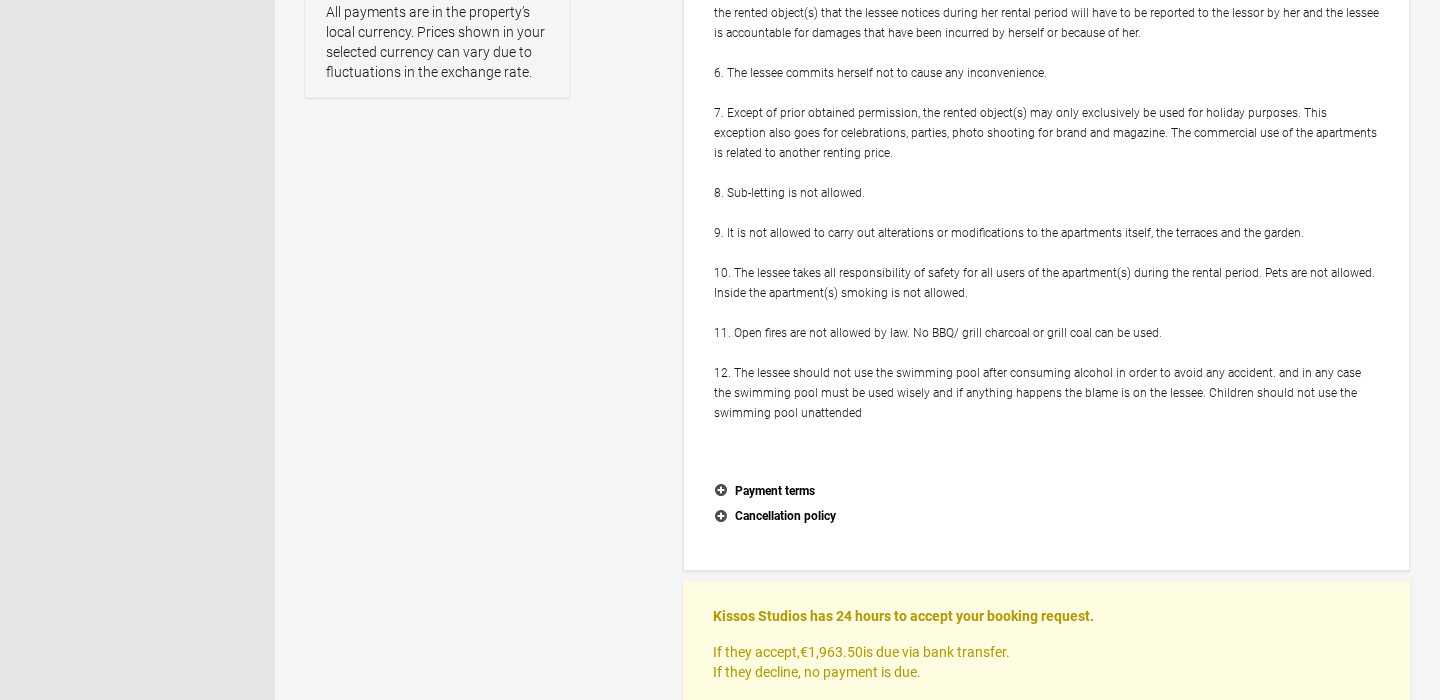 scroll, scrollTop: 721, scrollLeft: 0, axis: vertical 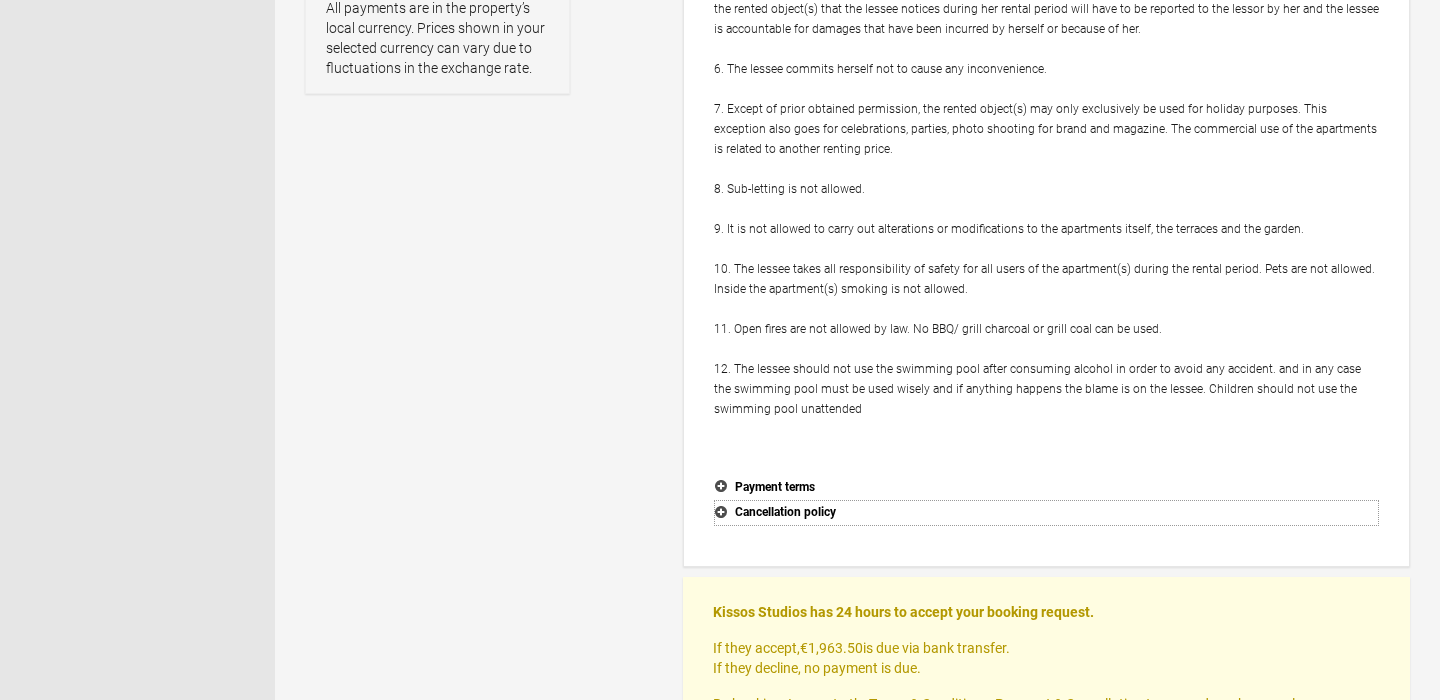click on "Cancellation policy" at bounding box center [1046, 513] 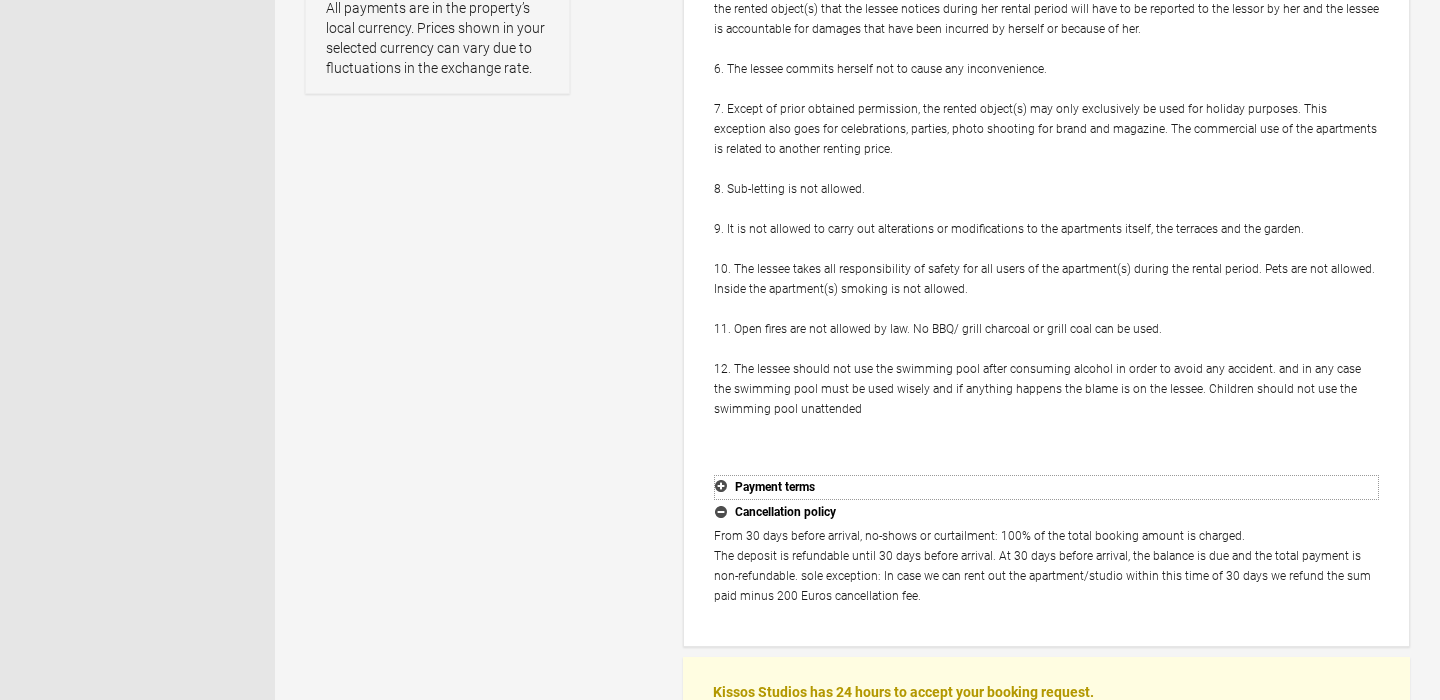 click on "Payment terms" at bounding box center (1046, 488) 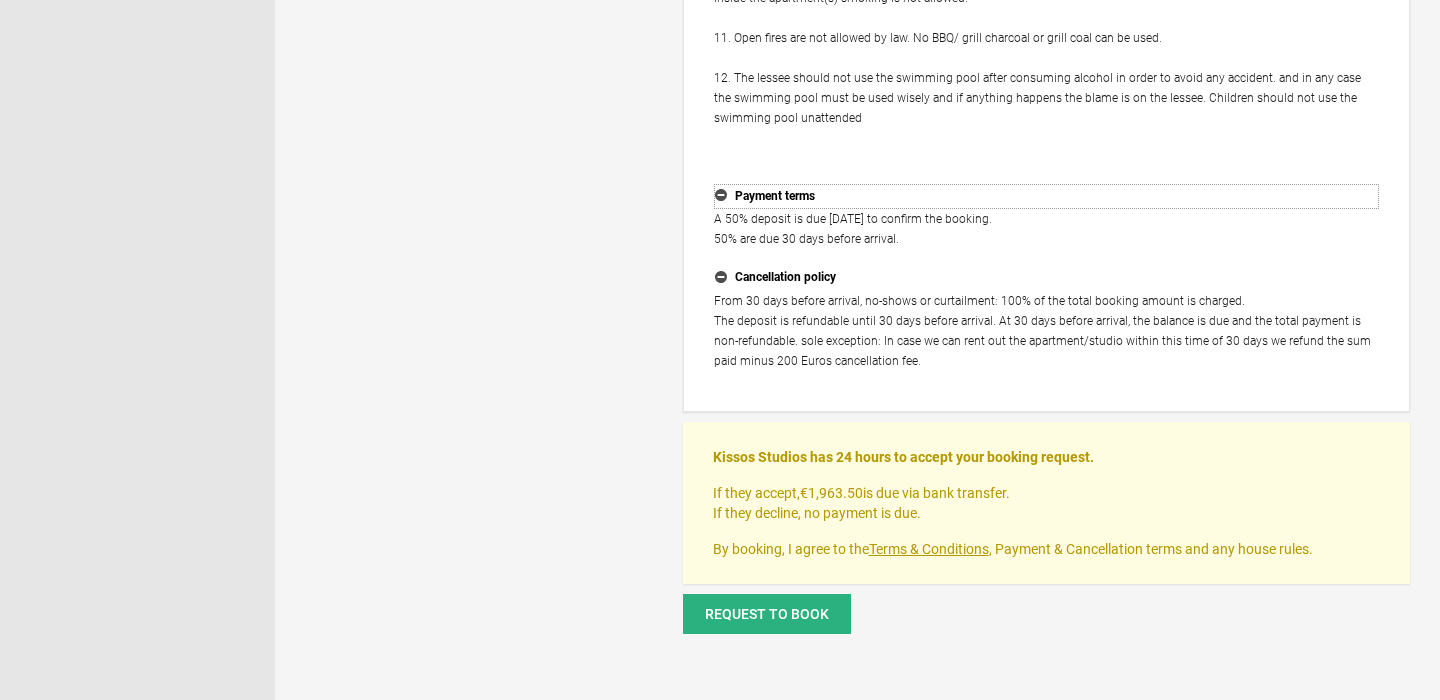 scroll, scrollTop: 1019, scrollLeft: 0, axis: vertical 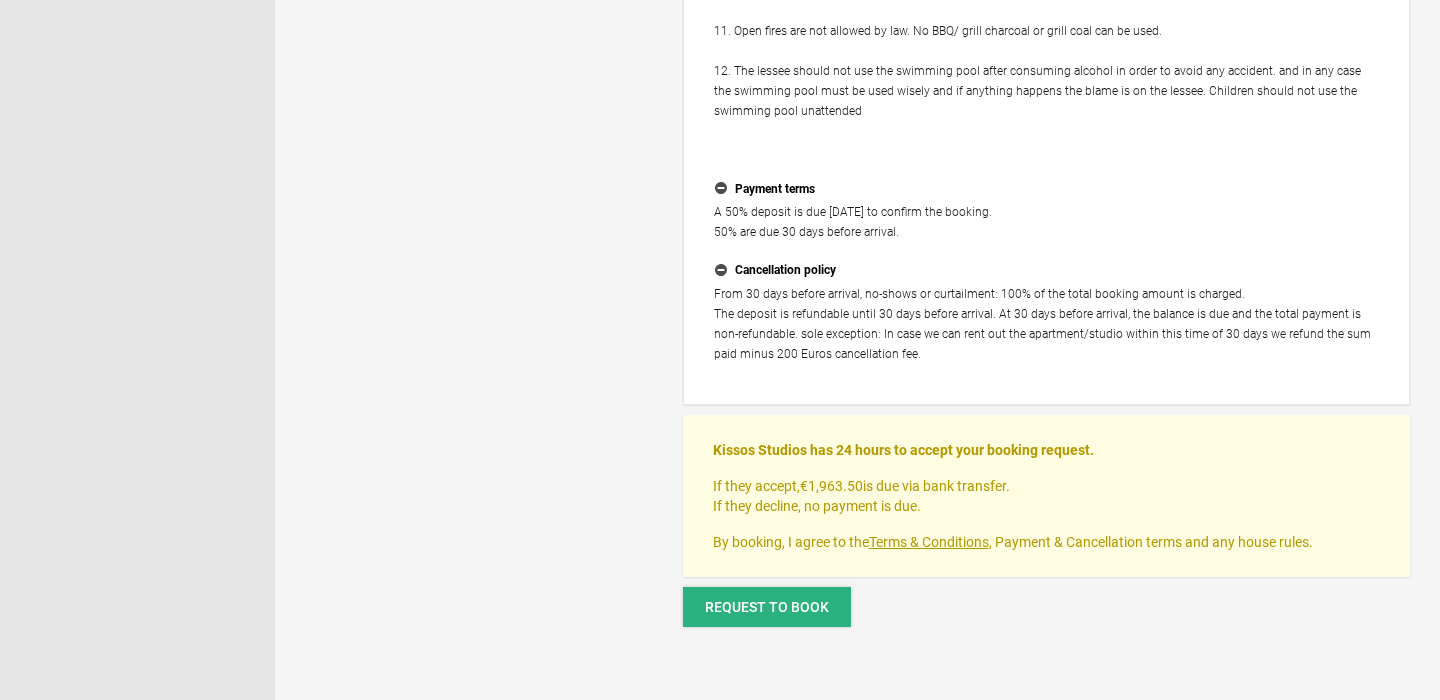 click on "Request to book" at bounding box center (767, 607) 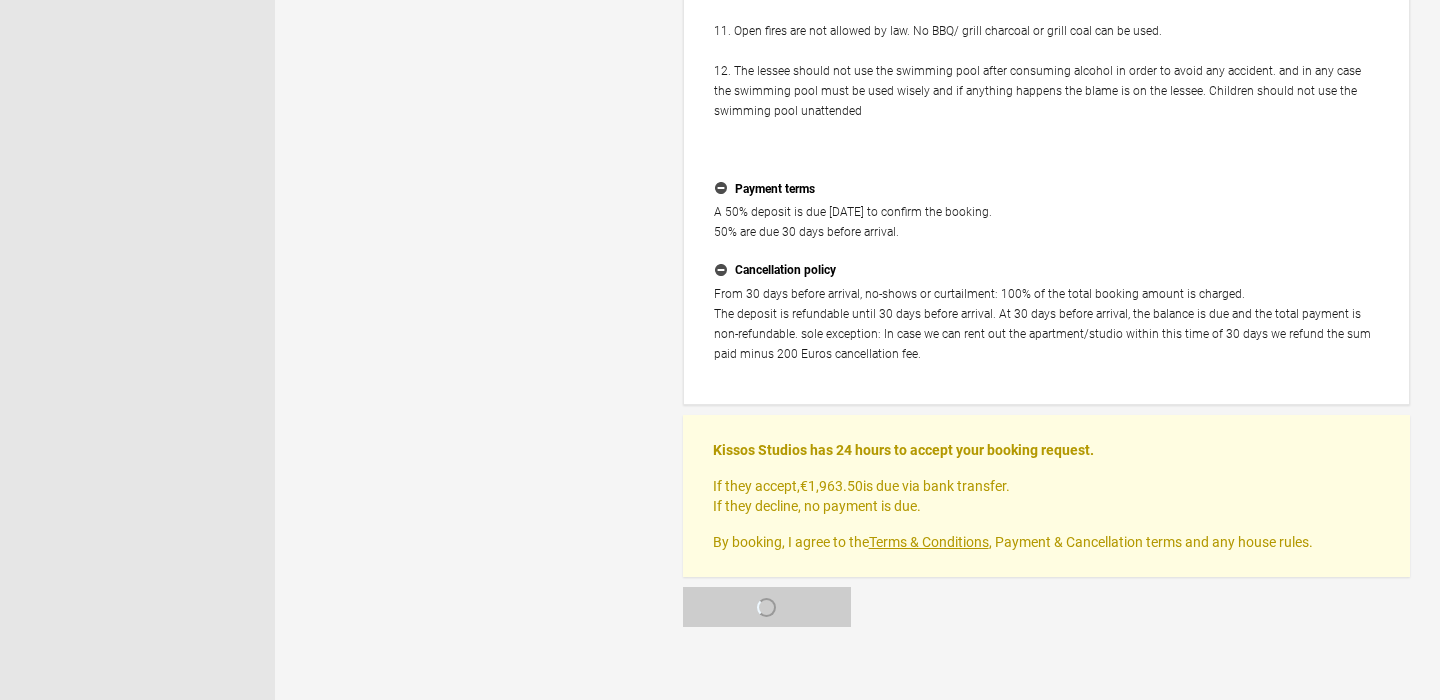 scroll, scrollTop: 0, scrollLeft: 0, axis: both 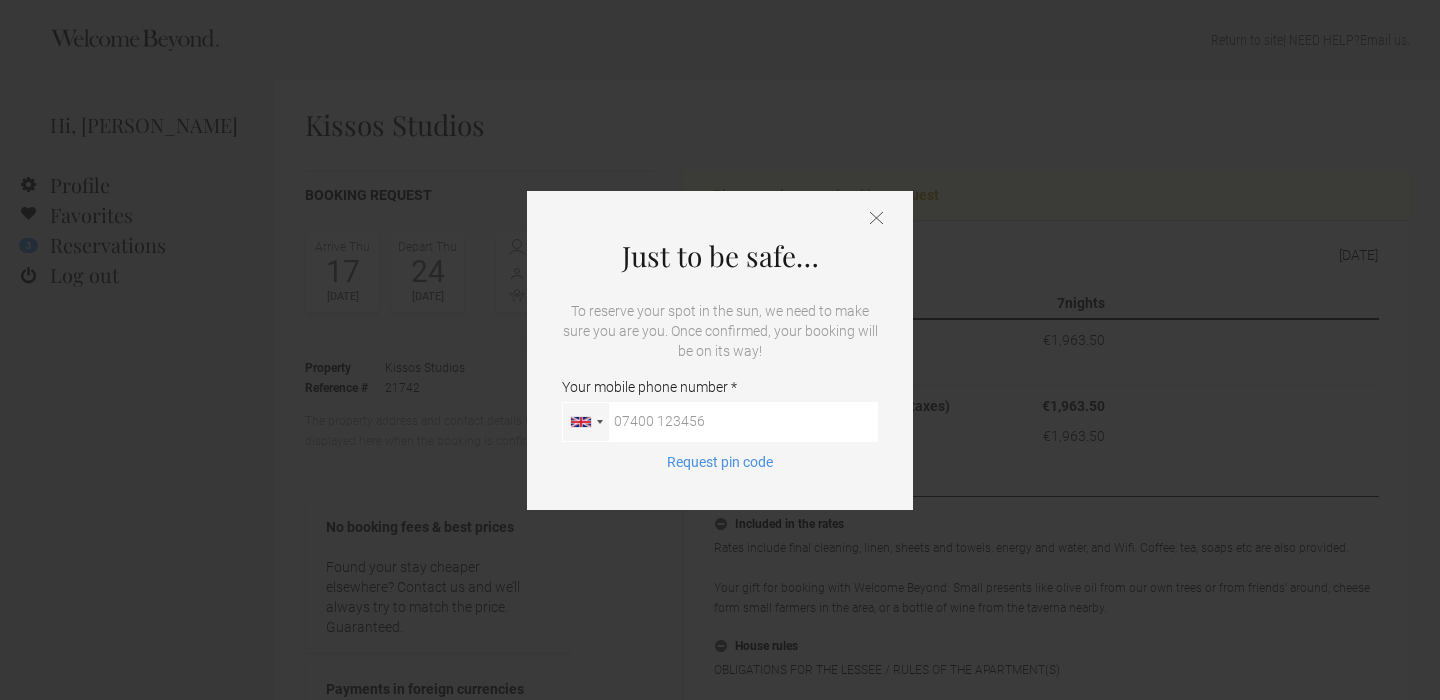 click 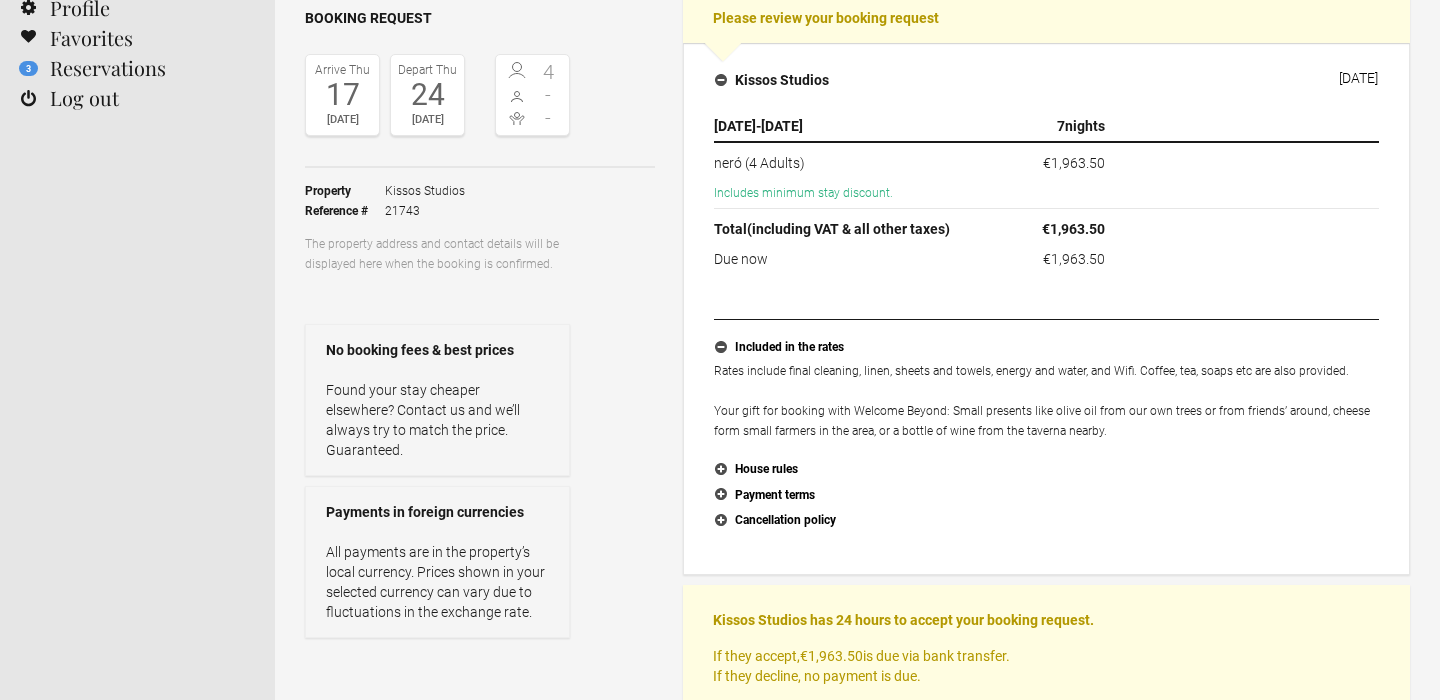 scroll, scrollTop: 544, scrollLeft: 0, axis: vertical 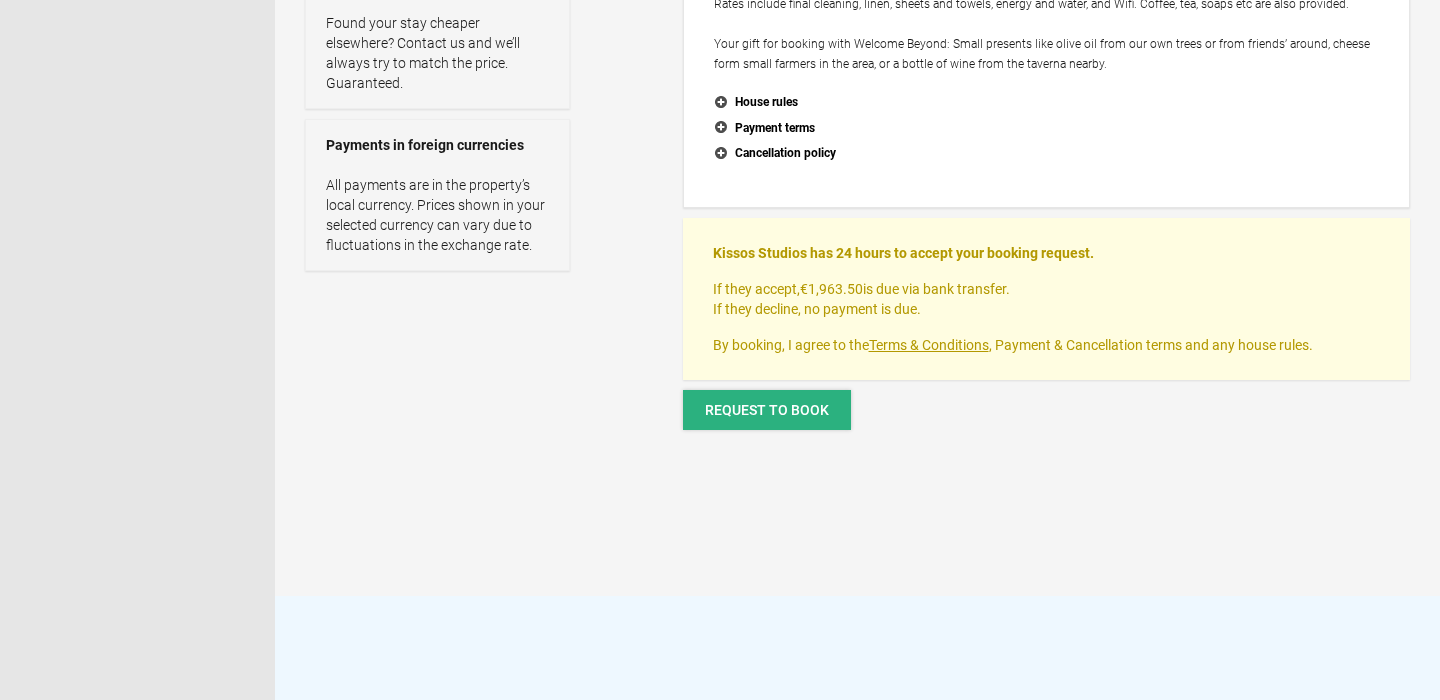 click on "Request to book" at bounding box center (767, 410) 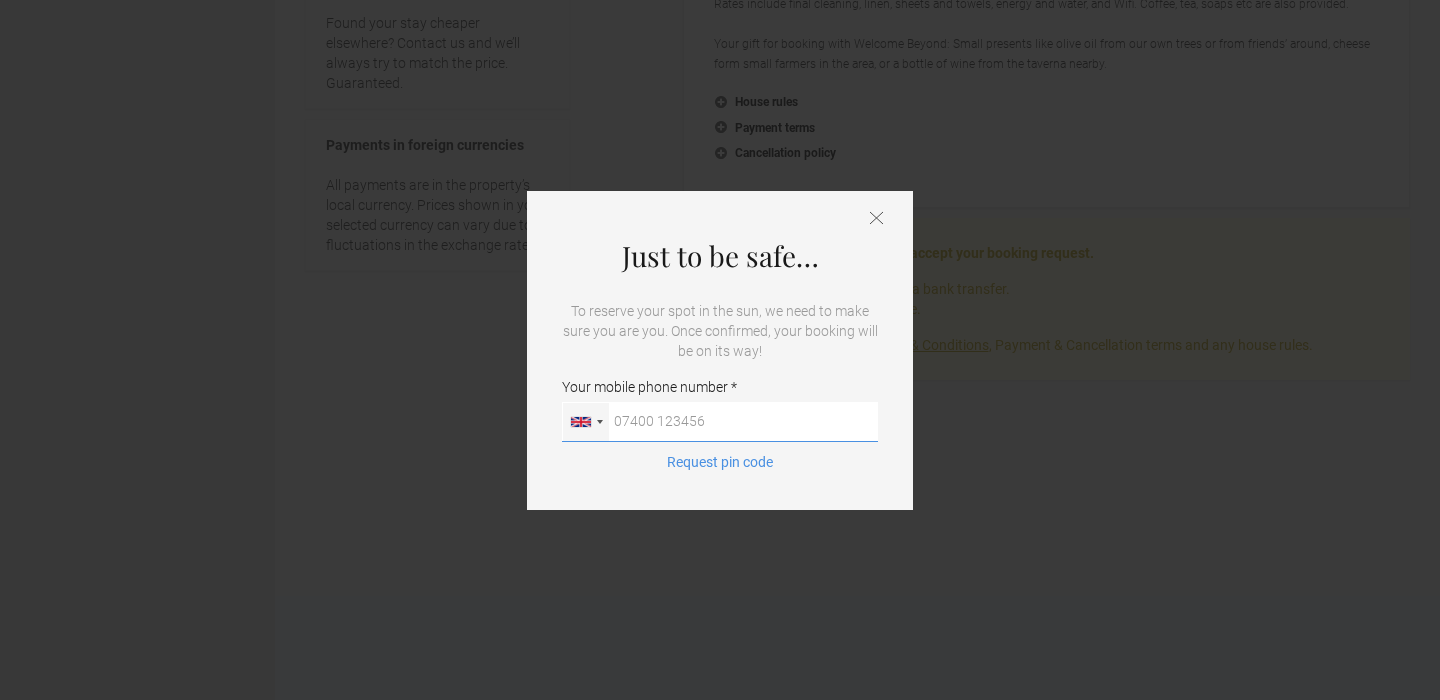 click on "Your mobile phone number
Germany (Deutschland) +49 United States +1 United Kingdom +44 Afghanistan (‫افغانستان‬‎) +93 Albania (Shqipëri) +355 Algeria (‫الجزائر‬‎) +213 American Samoa +1684 Andorra +376 Angola +244 Anguilla +1264 Antigua and Barbuda +1268 Argentina +54 Armenia (Հայաստան) +374 Aruba +297 Australia +61 Austria (Österreich) +43 Azerbaijan (Azərbaycan) +994 Bahamas +1242 Bahrain (‫البحرين‬‎) +973 Bangladesh (বাংলাদেশ) +880 Barbados +1246 Belarus (Беларусь) +375 Belgium (België) +32 Belize +501 Benin (Bénin) +229 Bermuda +1441 Bhutan (འབྲུག) +975 Bolivia +591 Bosnia and Herzegovina (Босна и Херцеговина) +387 Botswana +267 Brazil (Brasil) +55 British Indian Ocean Territory +246 British Virgin Islands +1284 Brunei +673 Bulgaria (България) +359 Burkina Faso +226 Burundi (Uburundi) +257 Cambodia (កម្ពុជា) +855 Cameroon (Cameroun)" at bounding box center (720, 422) 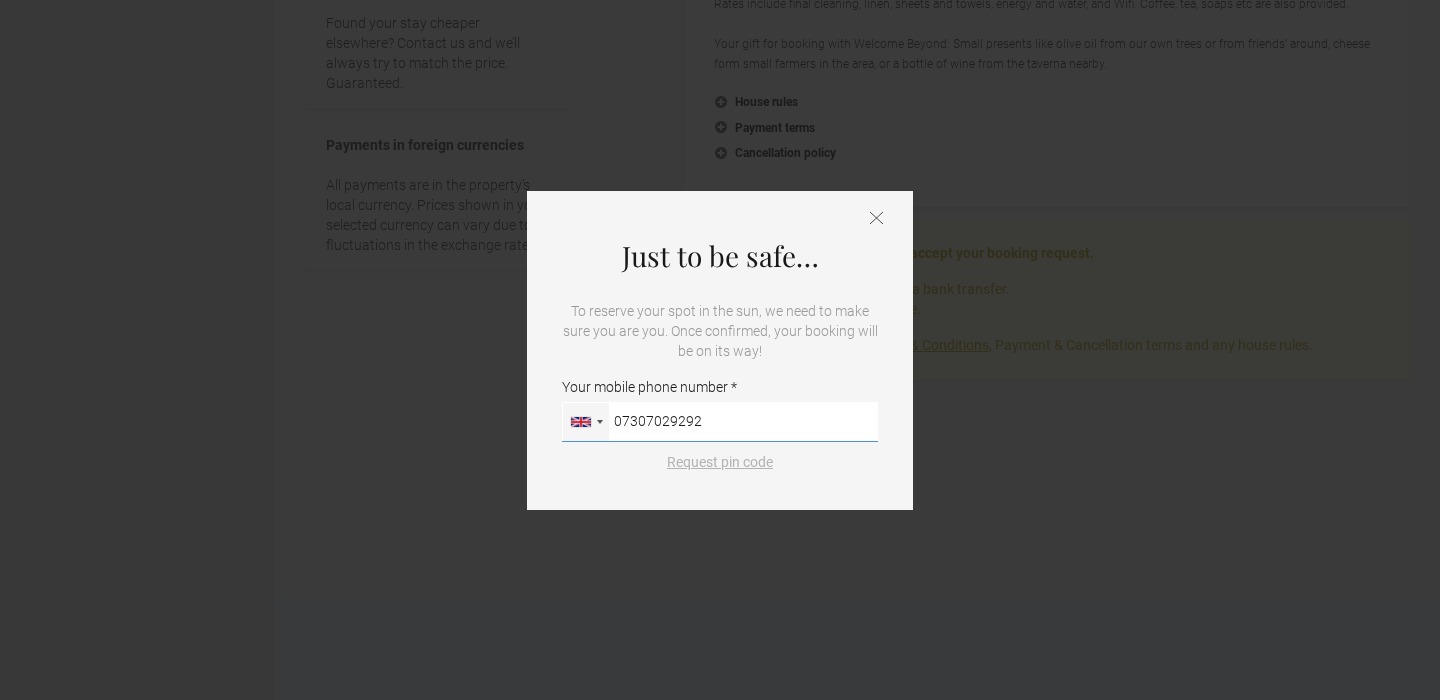 type on "07307029292" 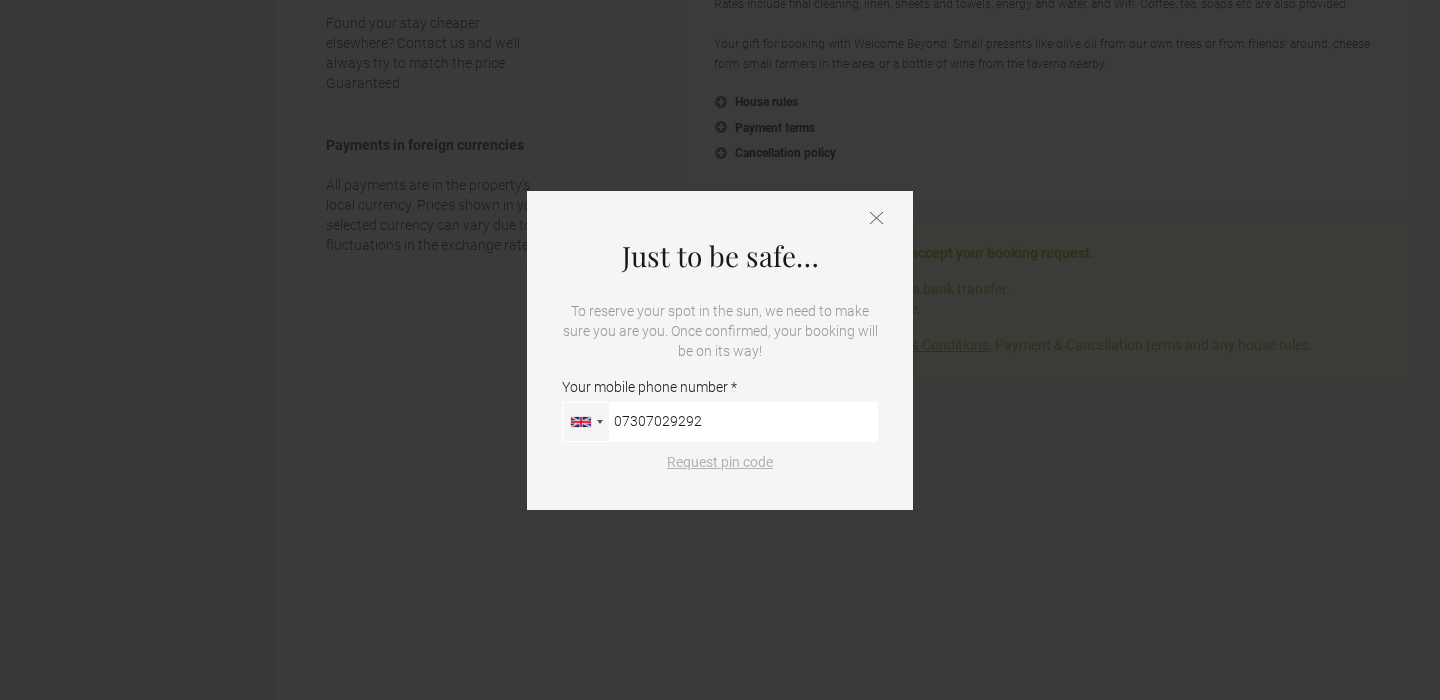 click on "Request pin code" at bounding box center [720, 462] 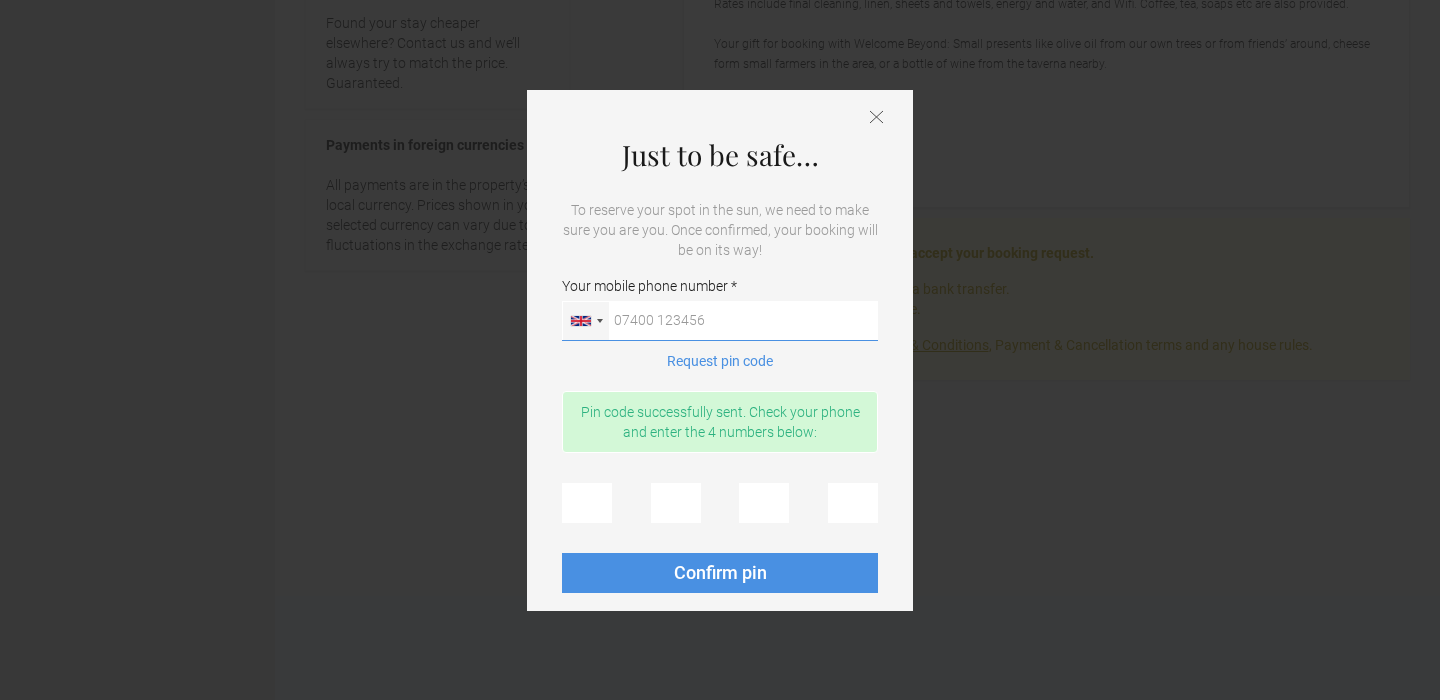 click on "Your mobile phone number
Germany (Deutschland) +49 United States +1 United Kingdom +44 Afghanistan (‫افغانستان‬‎) +93 Albania (Shqipëri) +355 Algeria (‫الجزائر‬‎) +213 American Samoa +1684 Andorra +376 Angola +244 Anguilla +1264 Antigua and Barbuda +1268 Argentina +54 Armenia (Հայաստան) +374 Aruba +297 Australia +61 Austria (Österreich) +43 Azerbaijan (Azərbaycan) +994 Bahamas +1242 Bahrain (‫البحرين‬‎) +973 Bangladesh (বাংলাদেশ) +880 Barbados +1246 Belarus (Беларусь) +375 Belgium (België) +32 Belize +501 Benin (Bénin) +229 Bermuda +1441 Bhutan (འབྲུག) +975 Bolivia +591 Bosnia and Herzegovina (Босна и Херцеговина) +387 Botswana +267 Brazil (Brasil) +55 British Indian Ocean Territory +246 British Virgin Islands +1284 Brunei +673 Bulgaria (България) +359 Burkina Faso +226 Burundi (Uburundi) +257 Cambodia (កម្ពុជា) +855 Cameroon (Cameroun)" at bounding box center [720, 321] 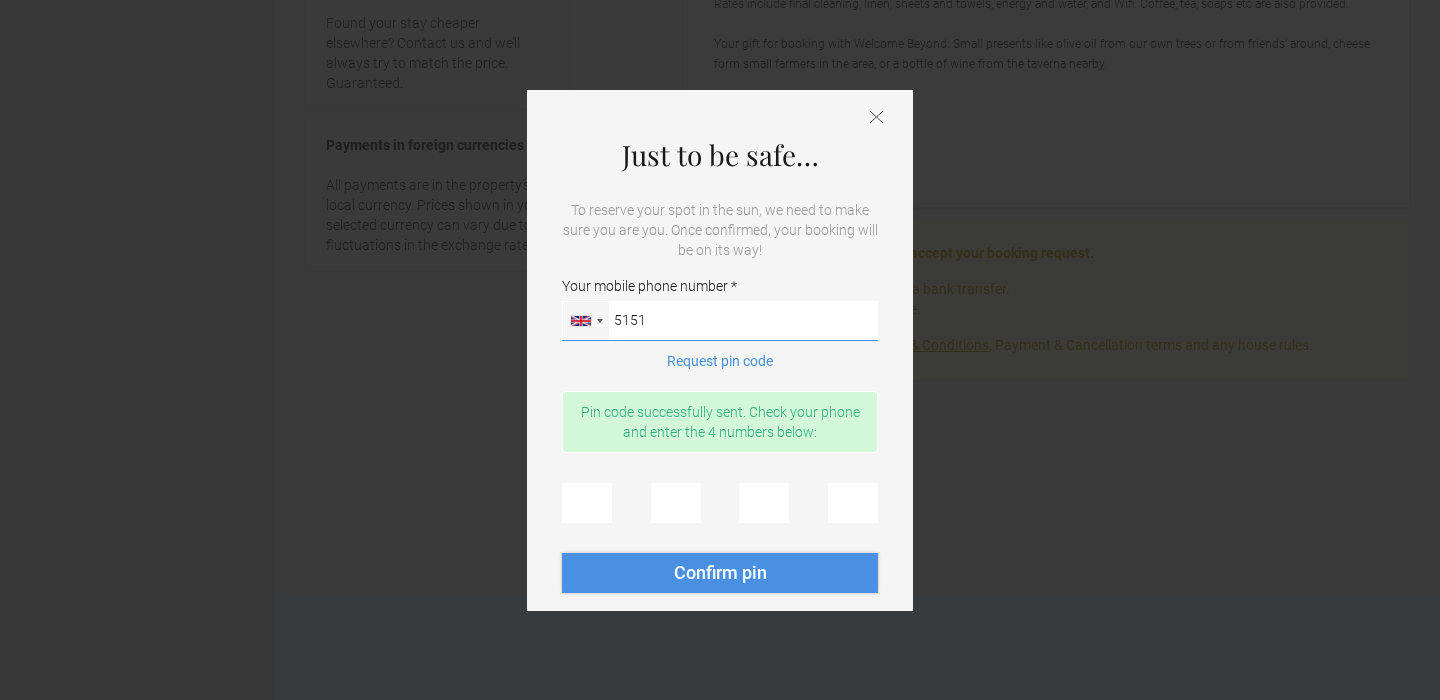 type on "5151" 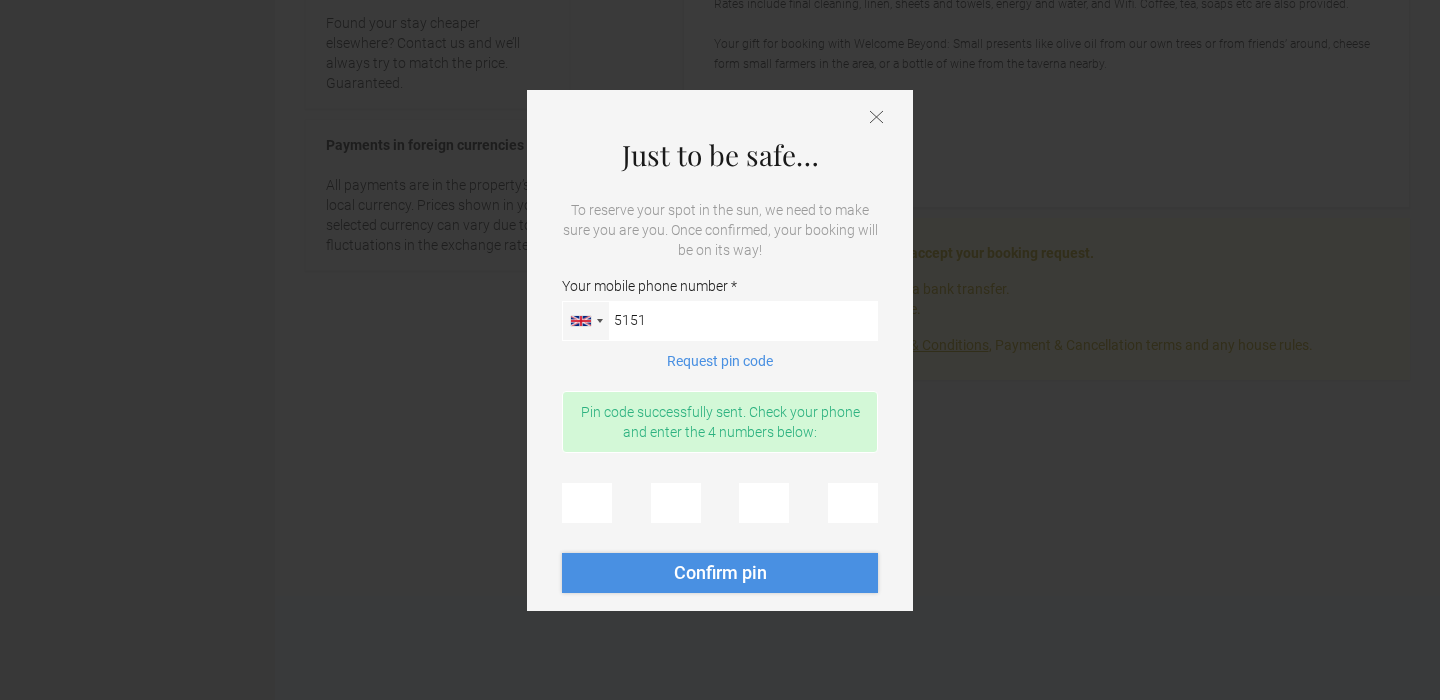 click on "Confirm pin" at bounding box center (720, 572) 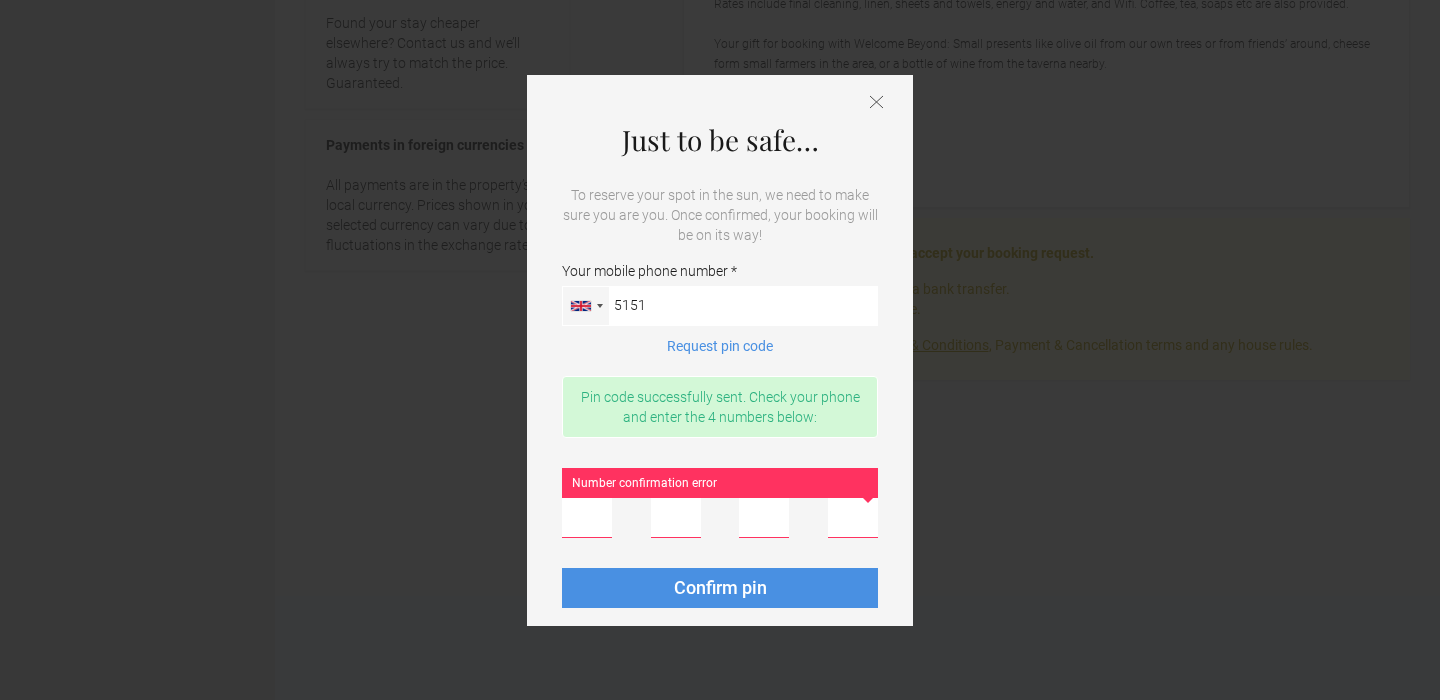 click on "Number confirmation error" at bounding box center (587, 518) 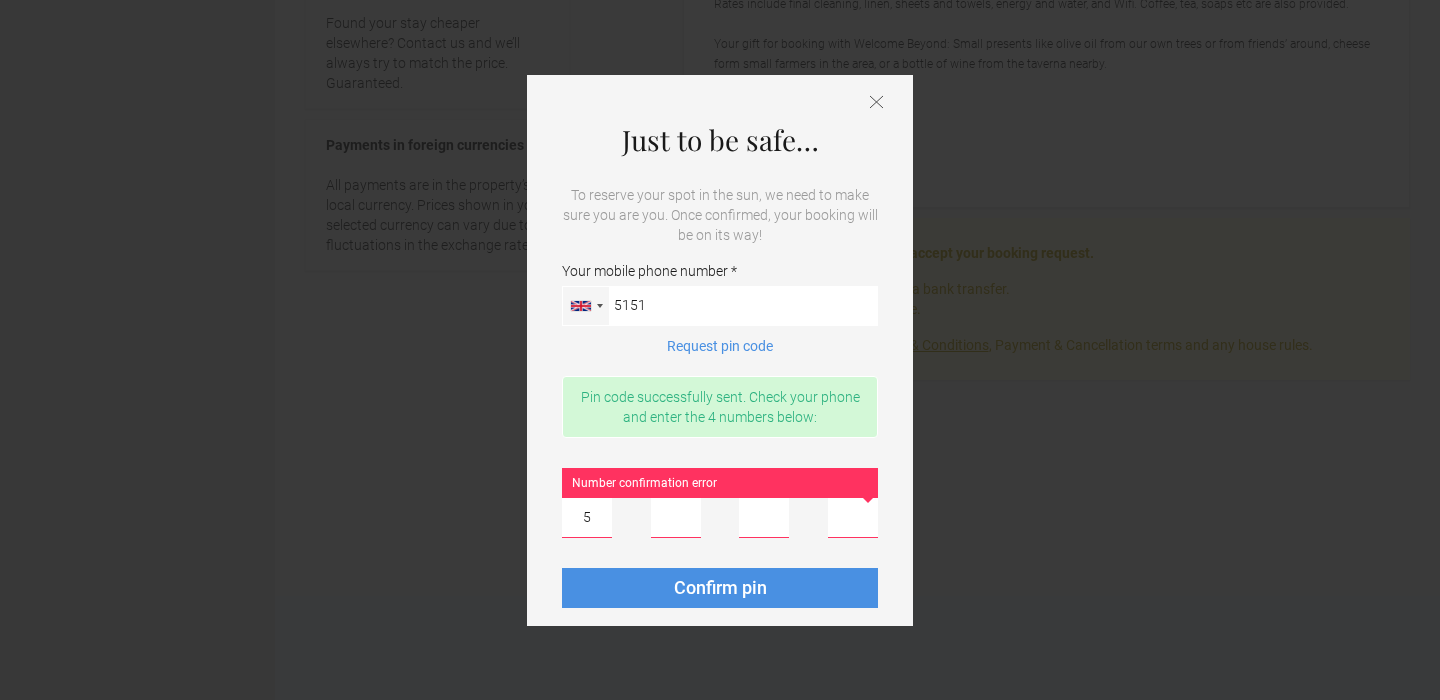 type on "5" 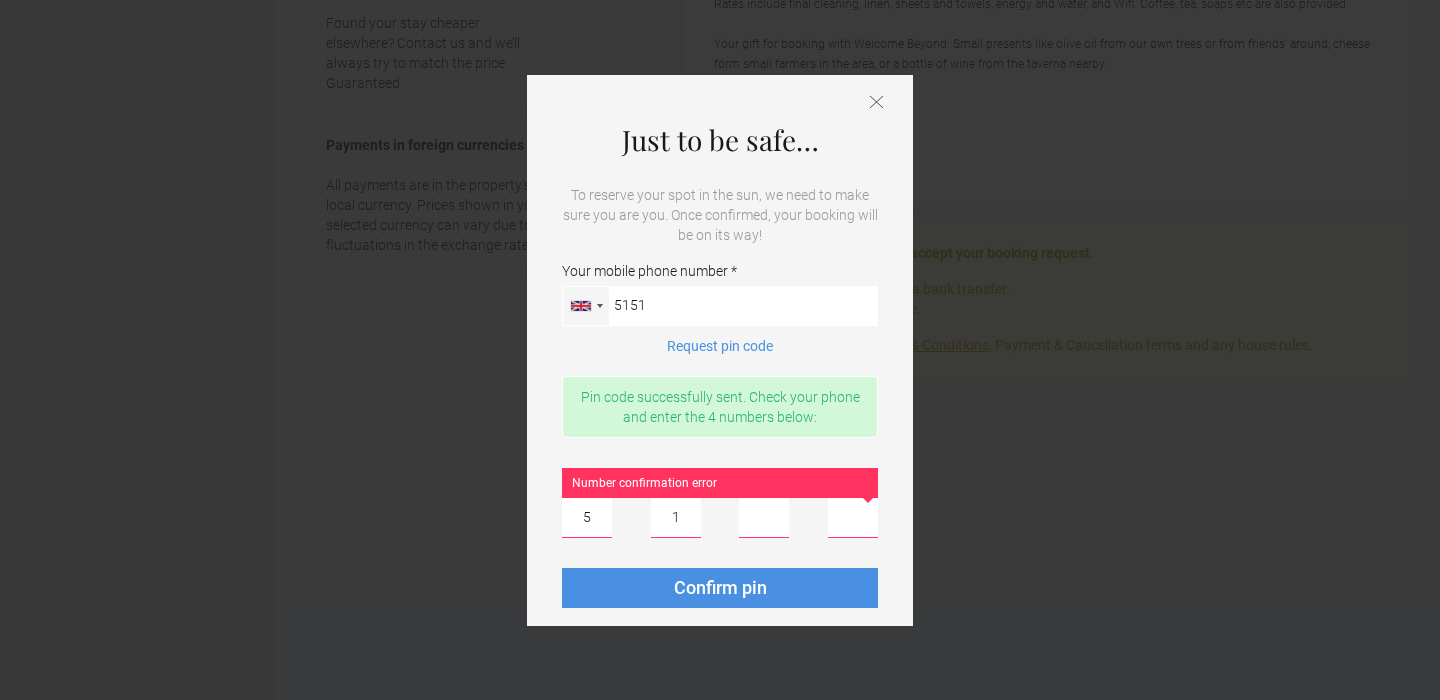 type on "1" 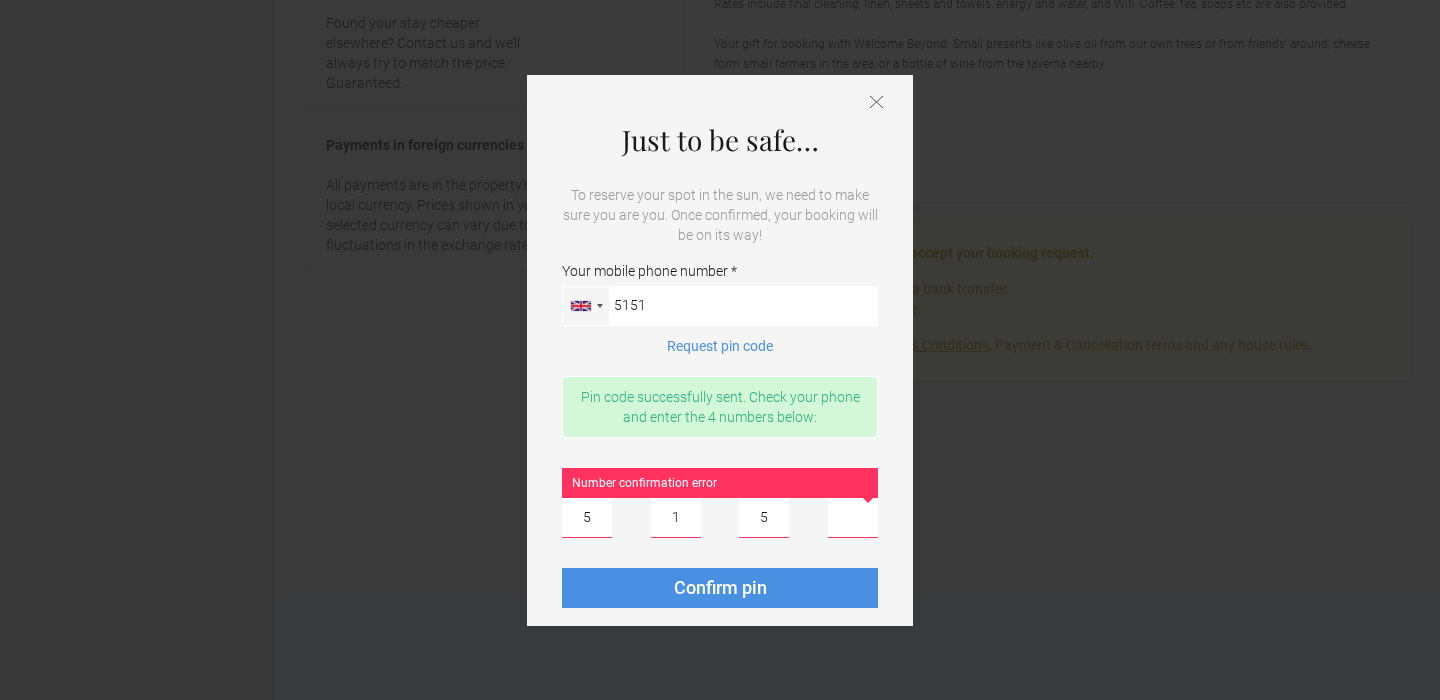 type on "5" 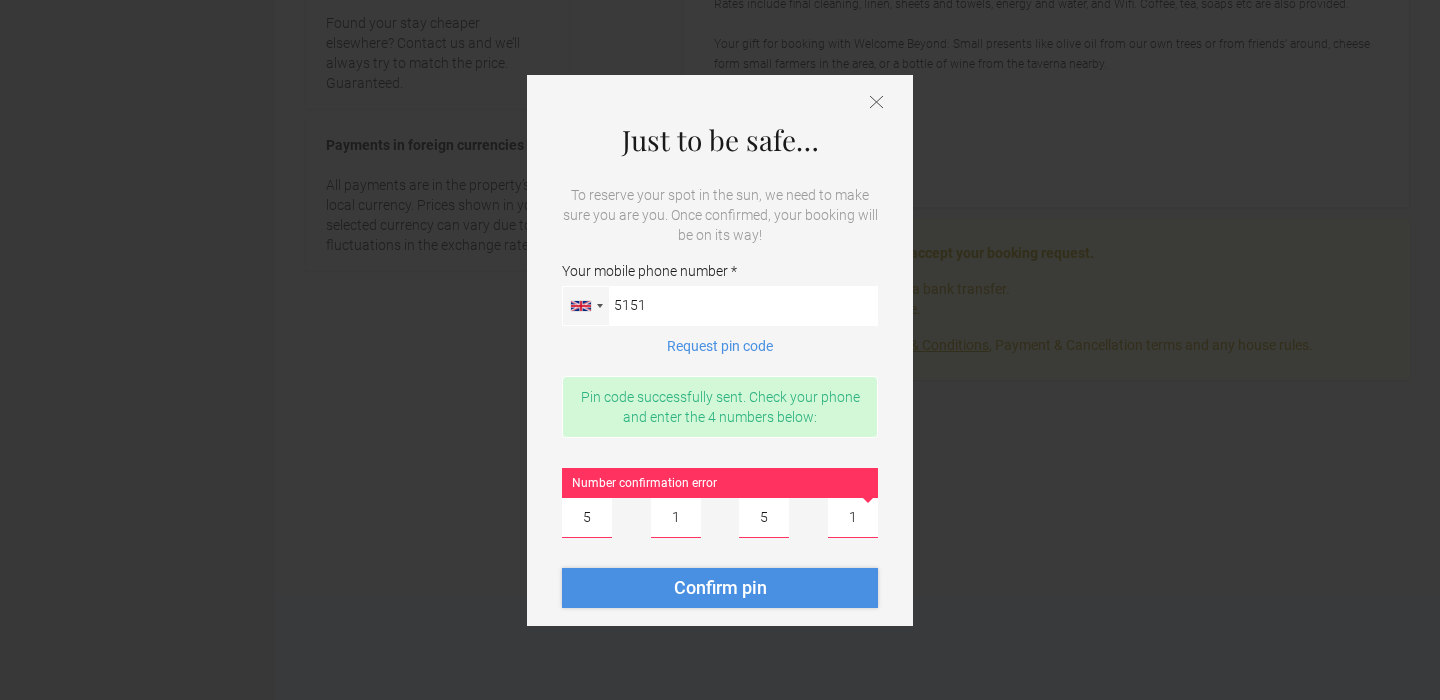 type on "1" 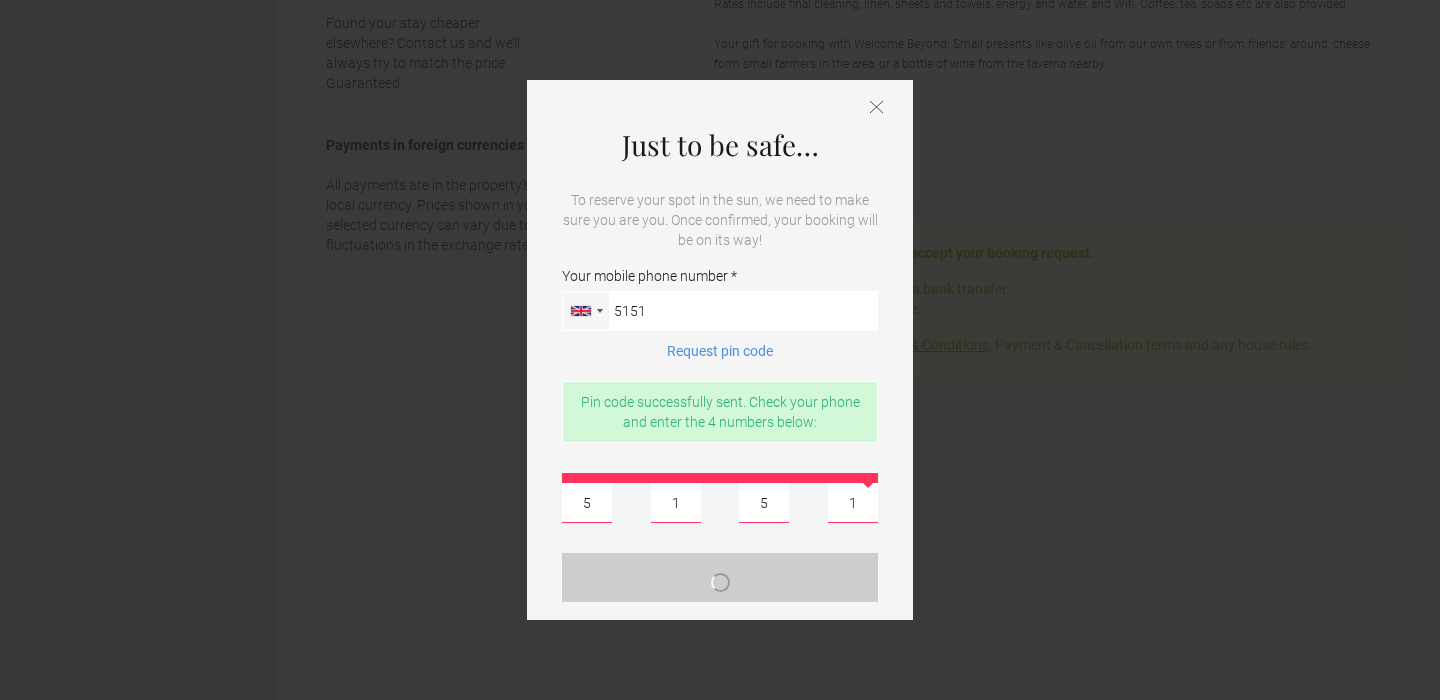 type 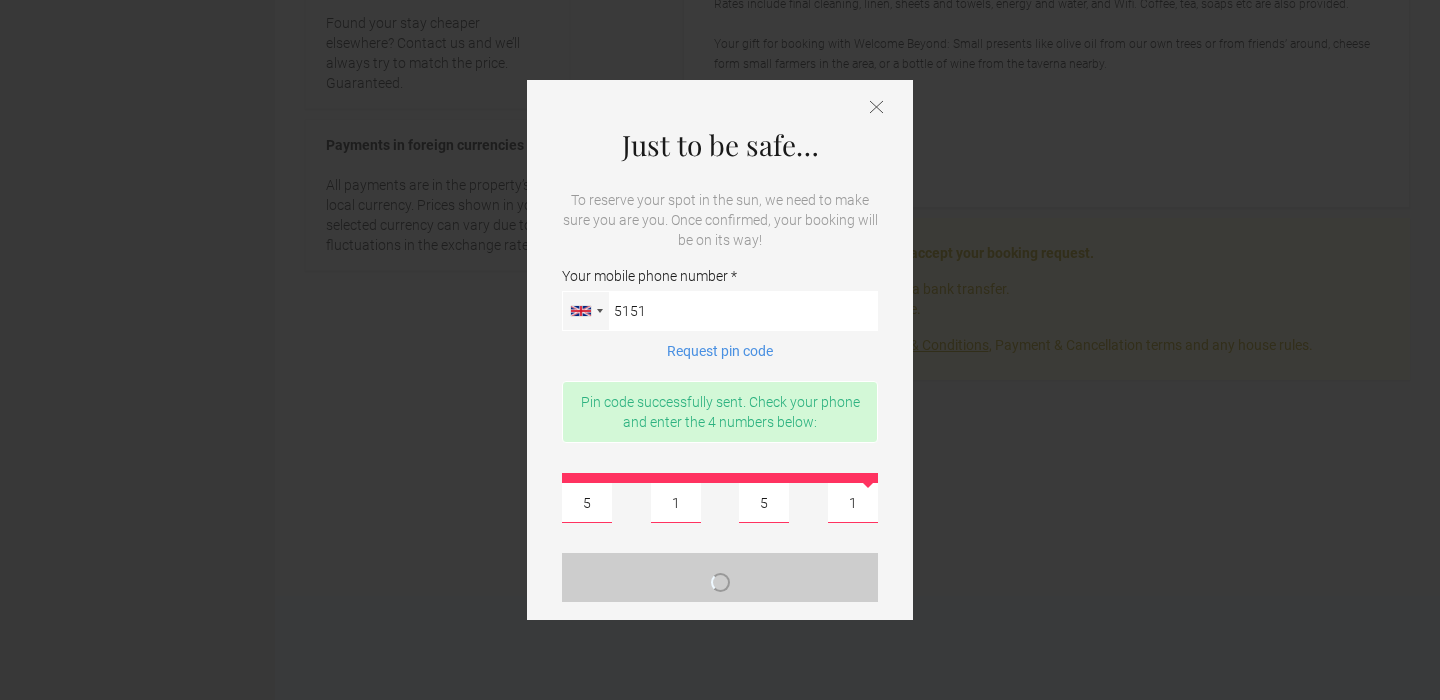 type 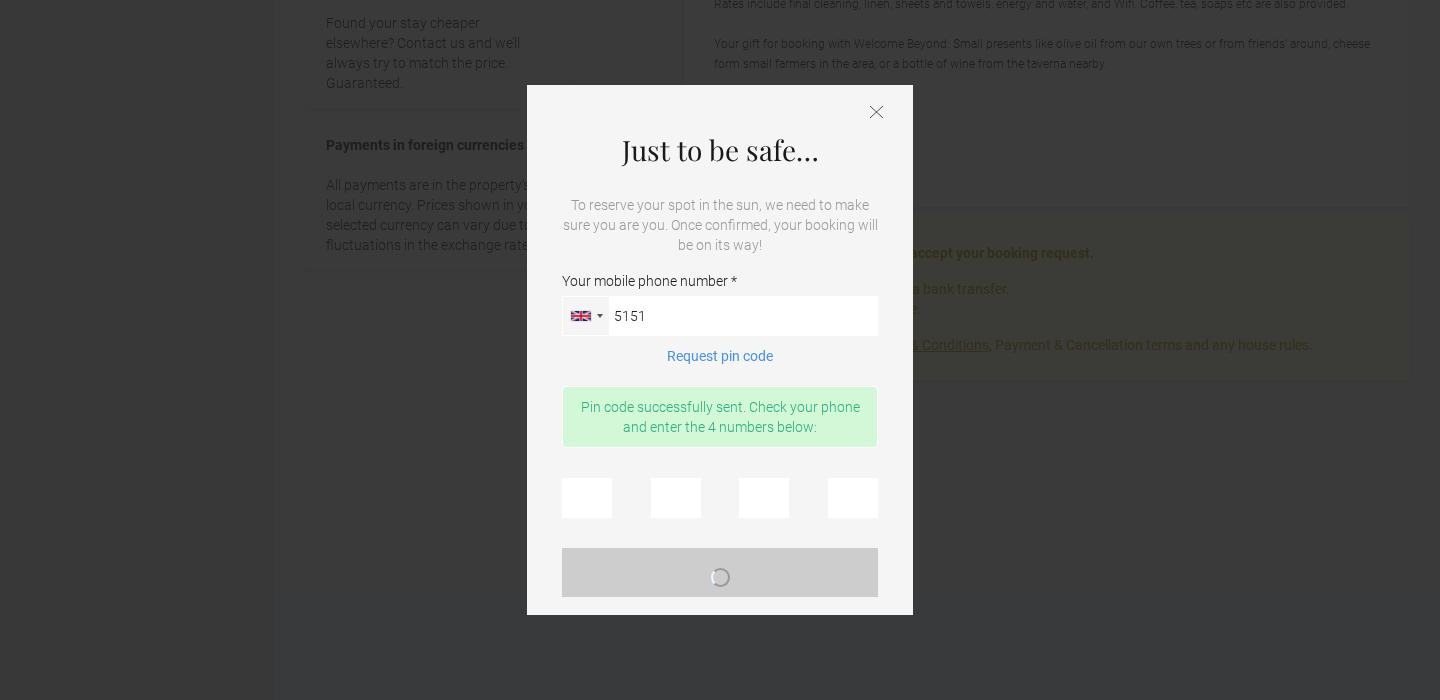 scroll, scrollTop: 0, scrollLeft: 0, axis: both 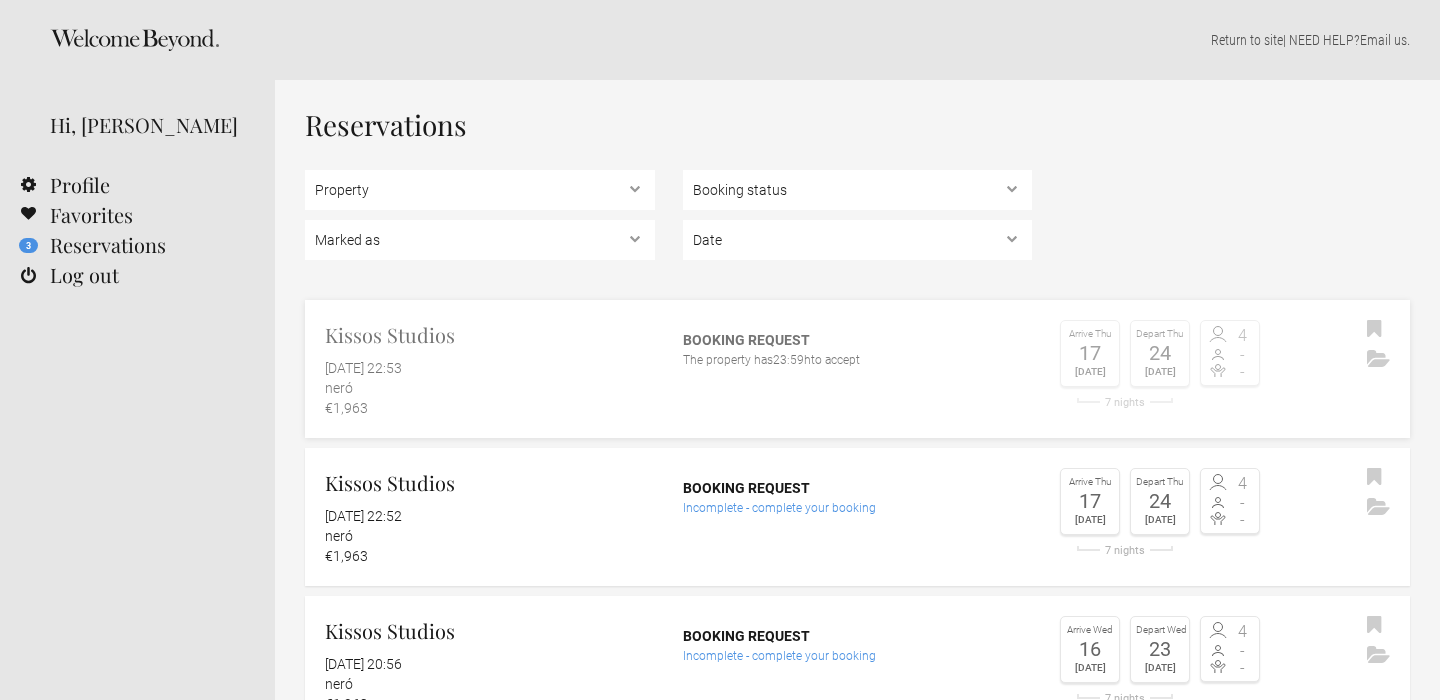 click on "Kissos Studios" at bounding box center [490, 335] 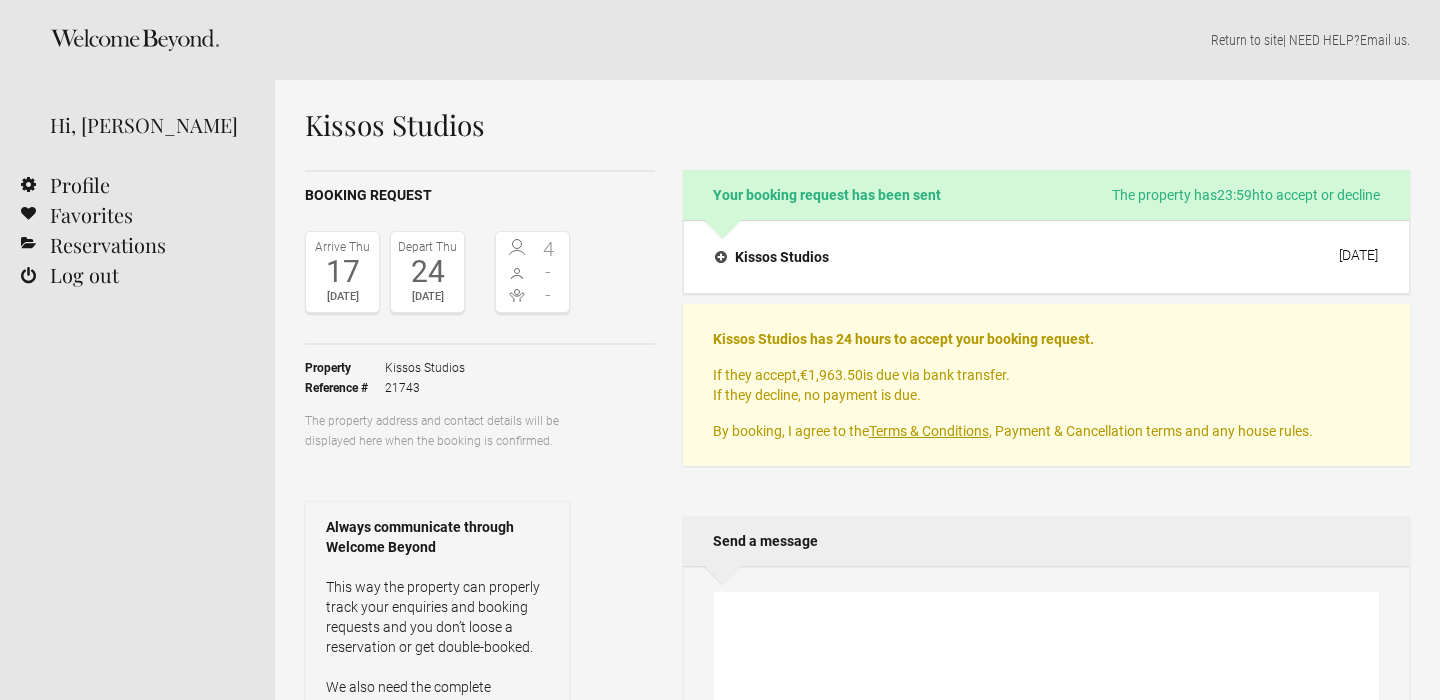 scroll, scrollTop: 0, scrollLeft: 0, axis: both 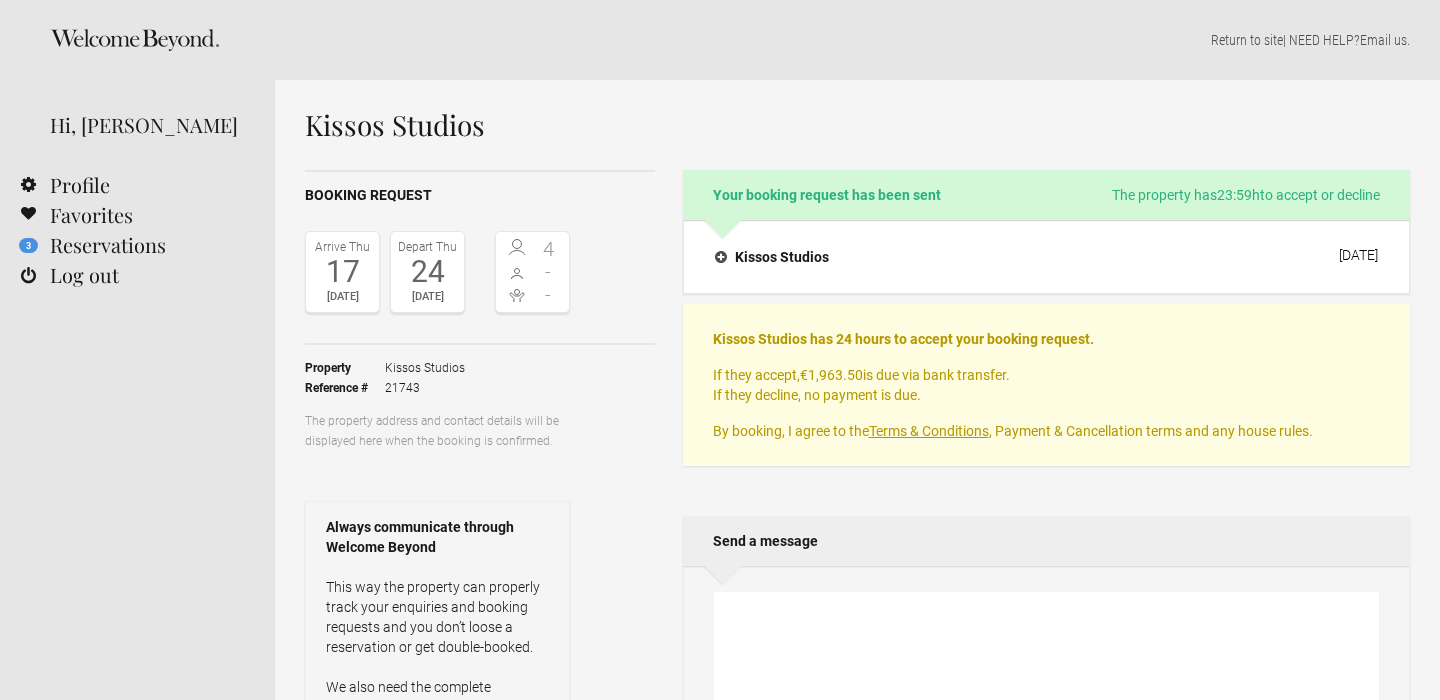 click on "Send a message" at bounding box center (1046, 541) 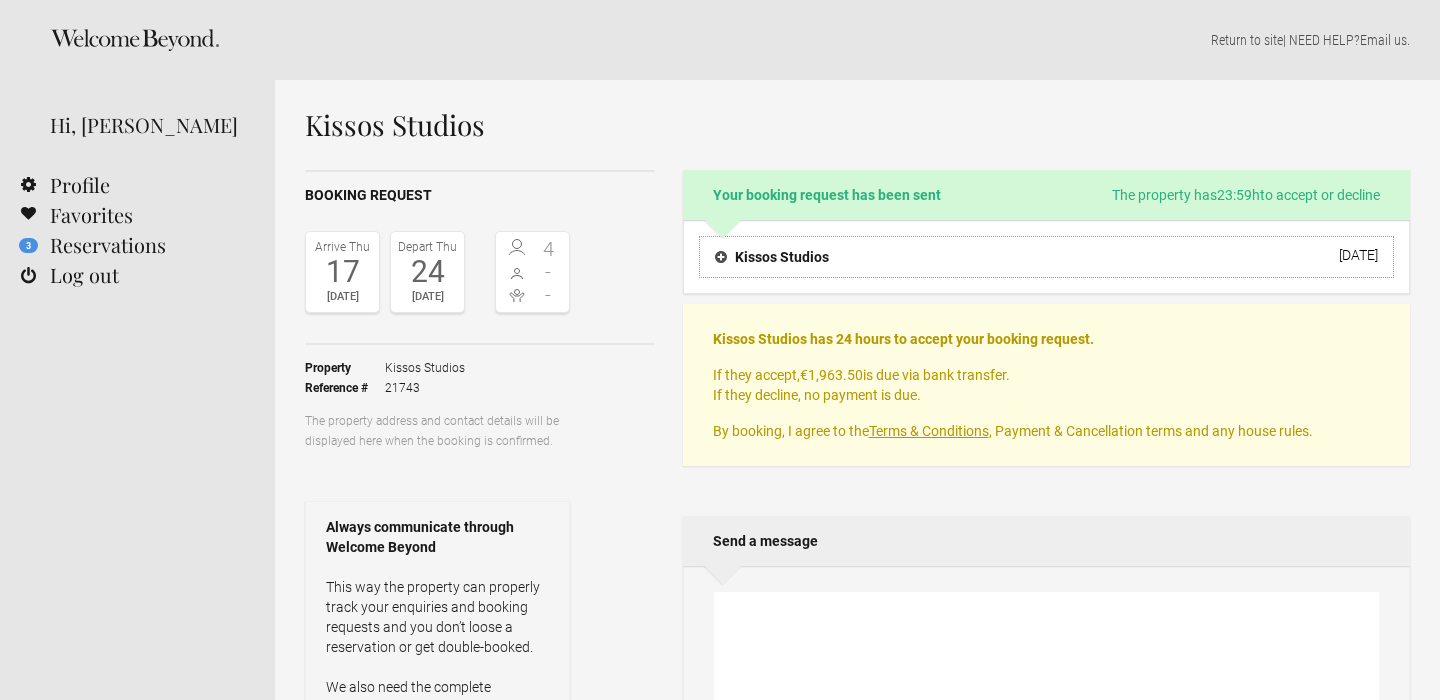 click on "Kissos Studios" at bounding box center [772, 257] 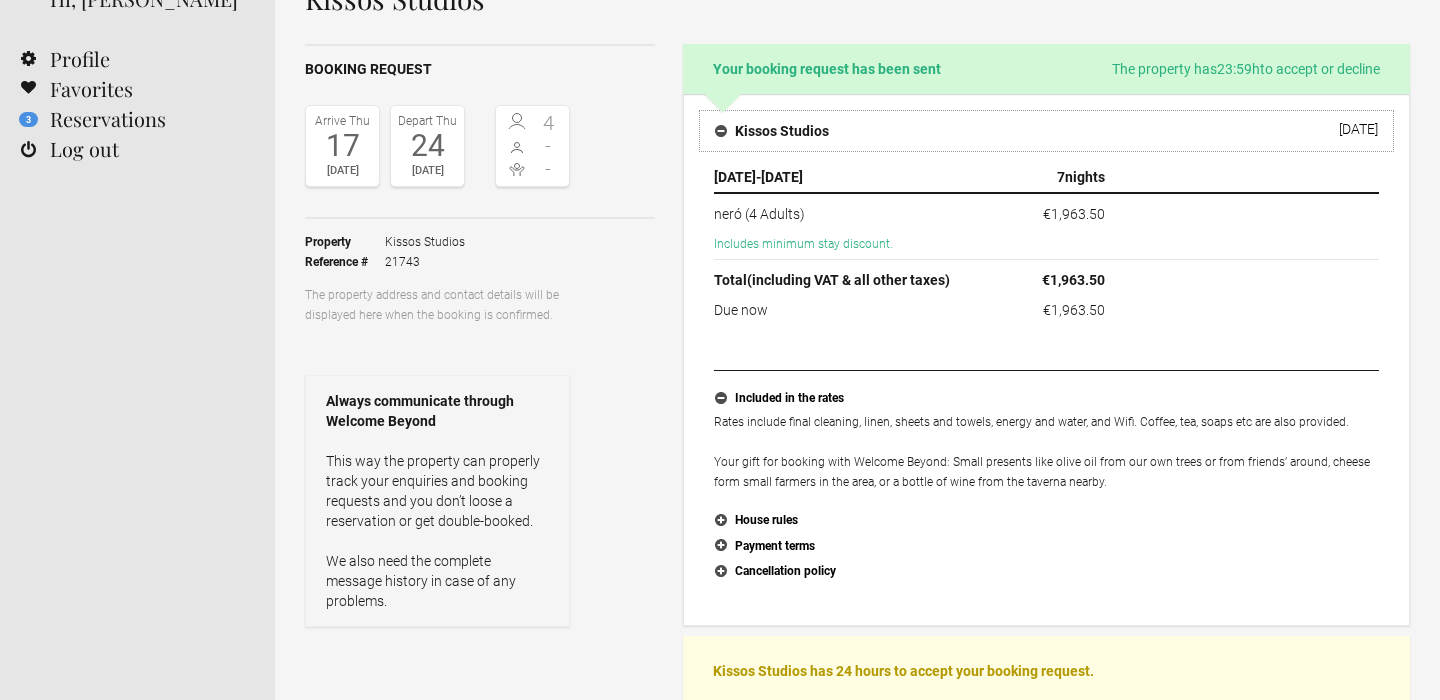 scroll, scrollTop: 0, scrollLeft: 0, axis: both 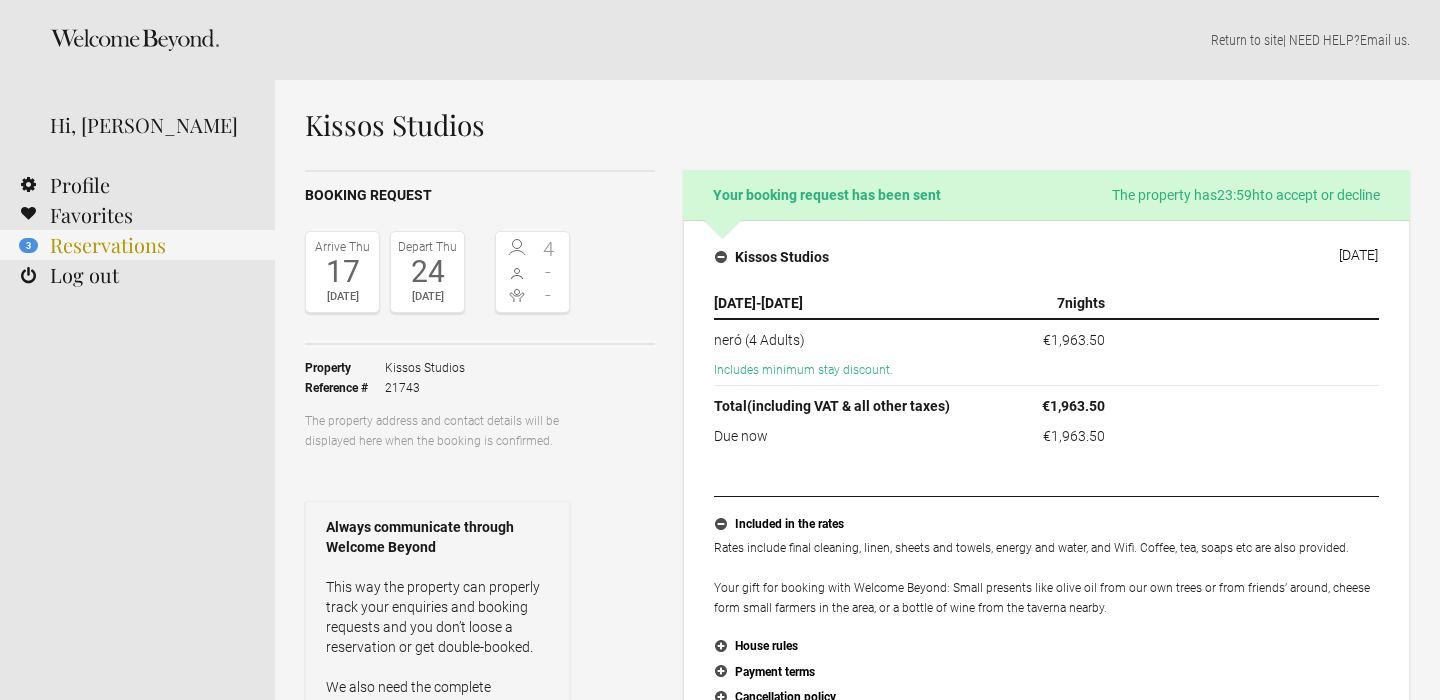 click on "3
Reservations" at bounding box center [137, 245] 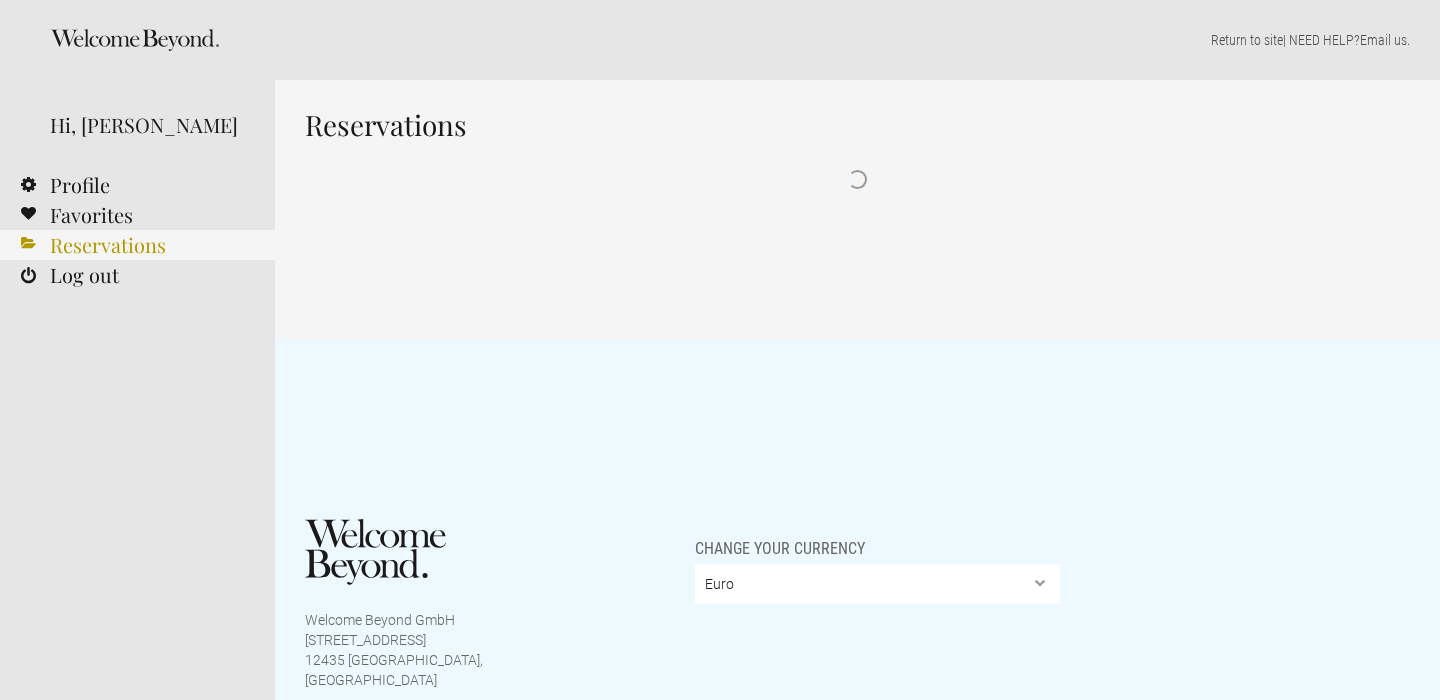 scroll, scrollTop: 0, scrollLeft: 0, axis: both 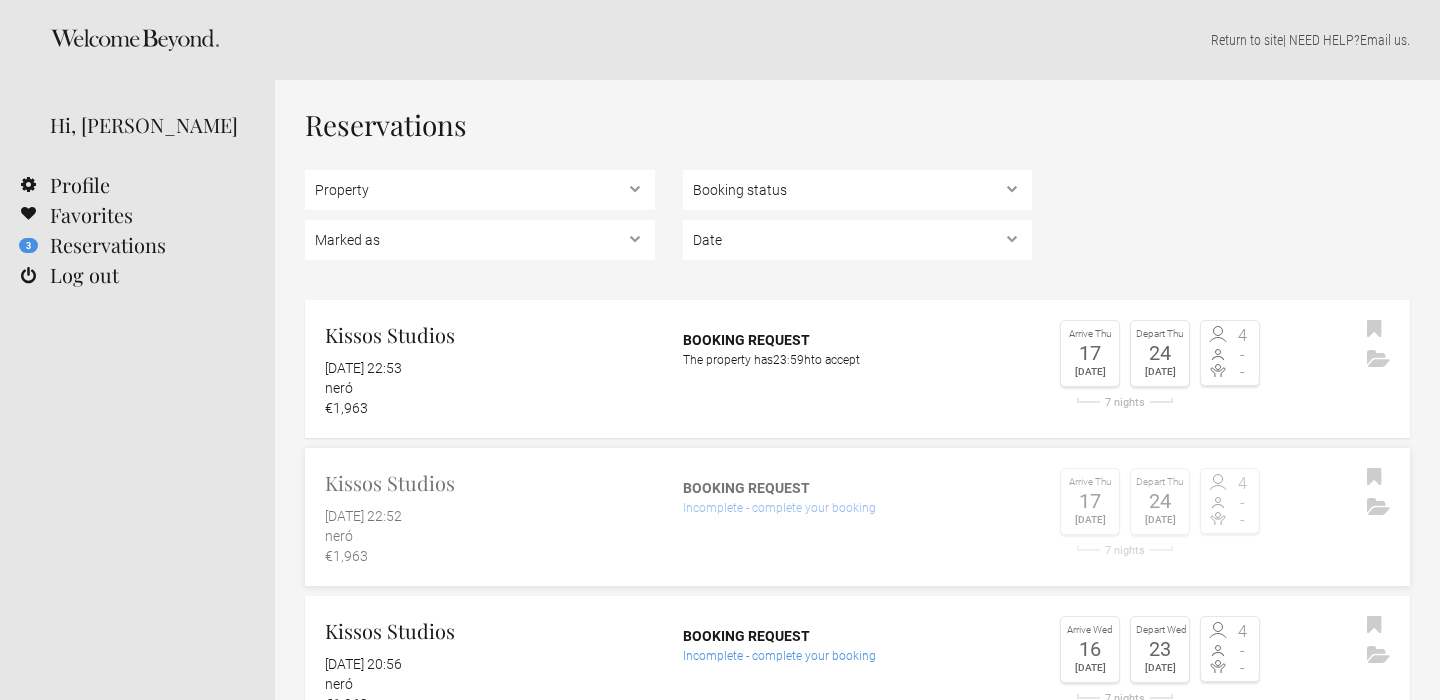 click on "Kissos Studios
13 July 2025 at 22:52
neró
€1,963" at bounding box center (480, 517) 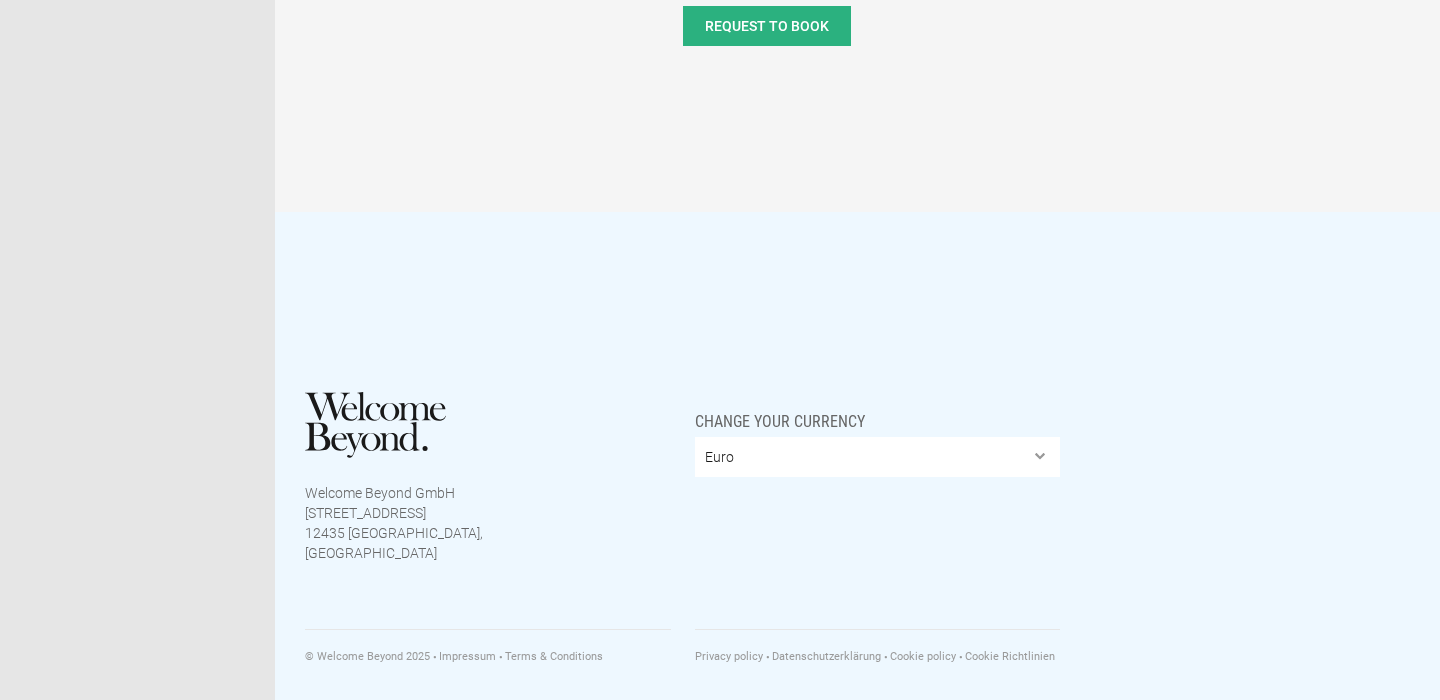 scroll, scrollTop: 0, scrollLeft: 0, axis: both 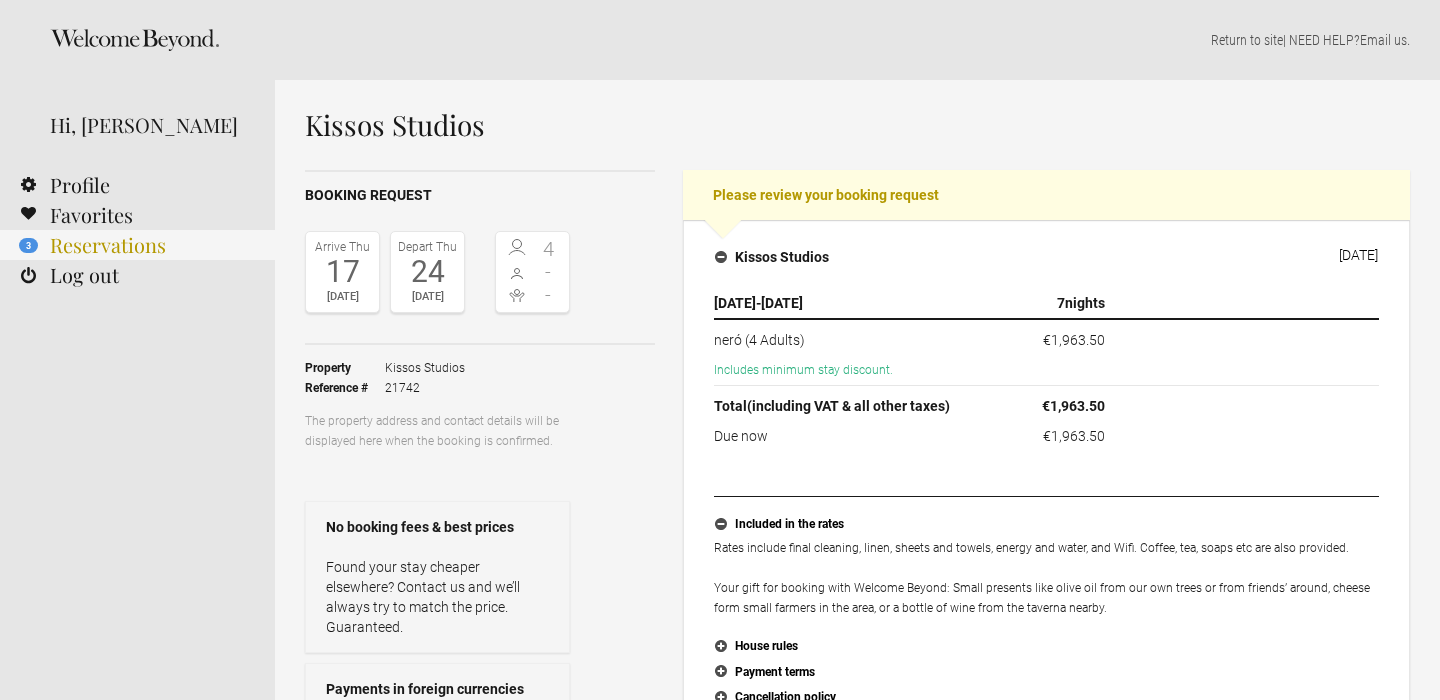 click on "3
Reservations" at bounding box center (137, 245) 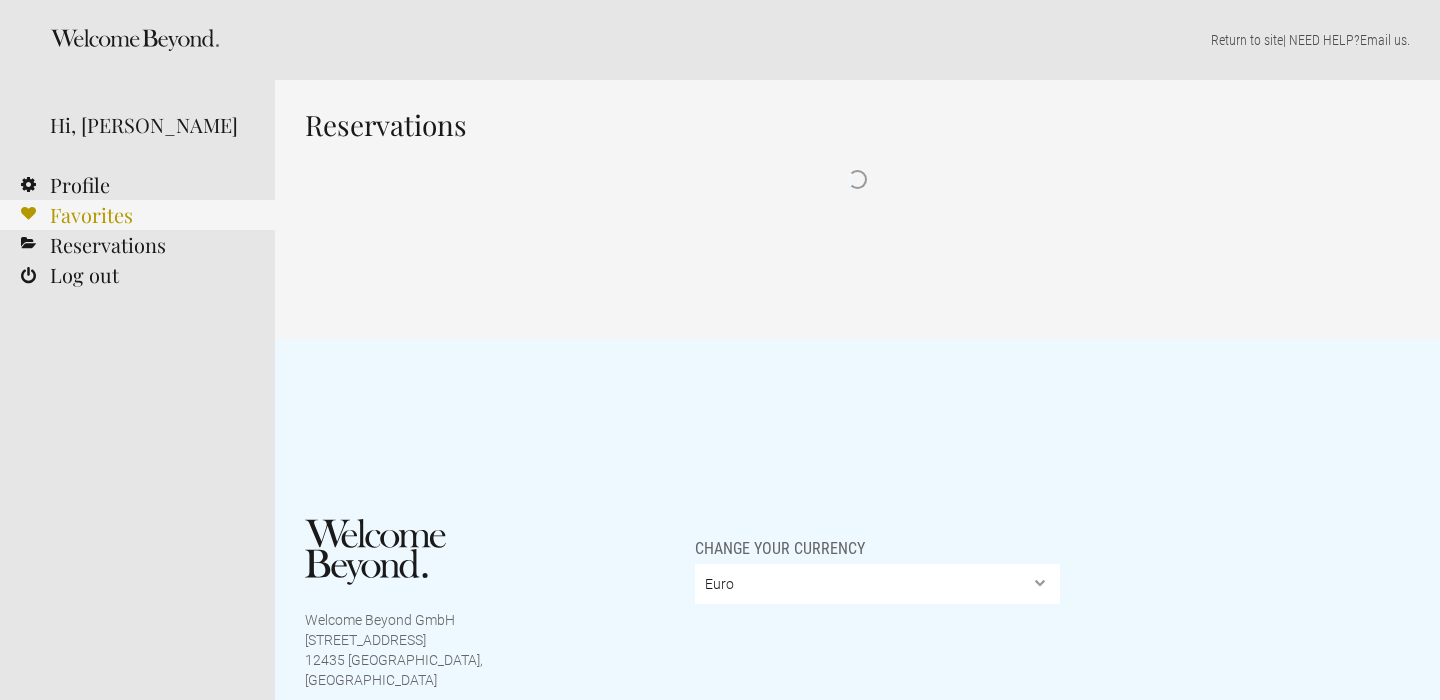 scroll, scrollTop: 0, scrollLeft: 0, axis: both 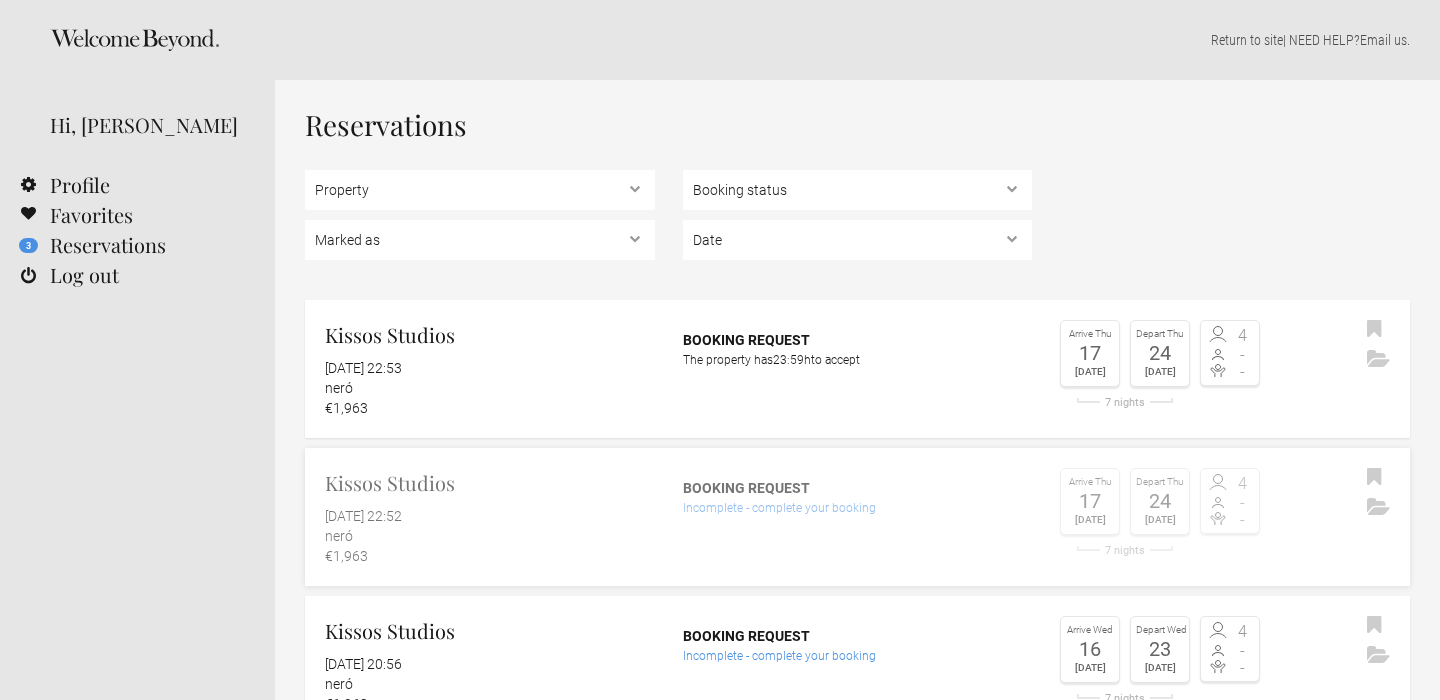 click on "Incomplete - complete your booking" at bounding box center (858, 508) 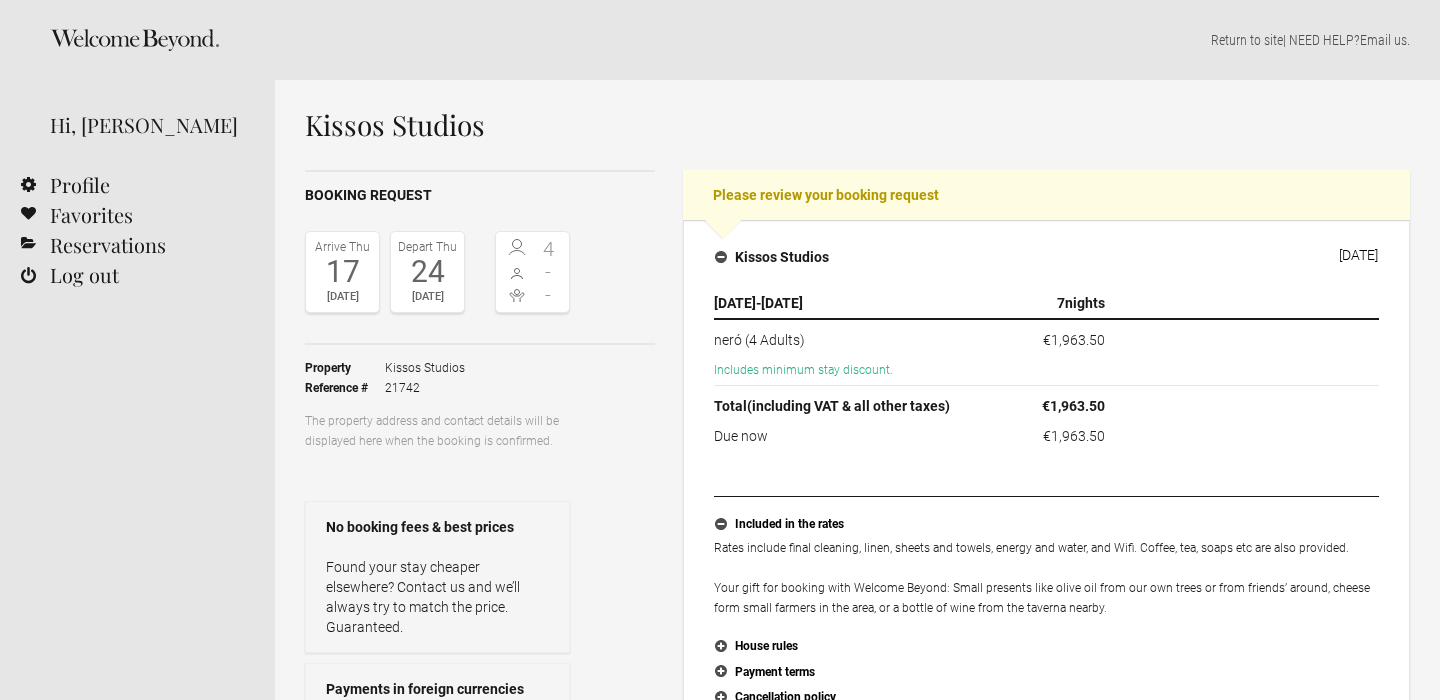 scroll, scrollTop: 0, scrollLeft: 0, axis: both 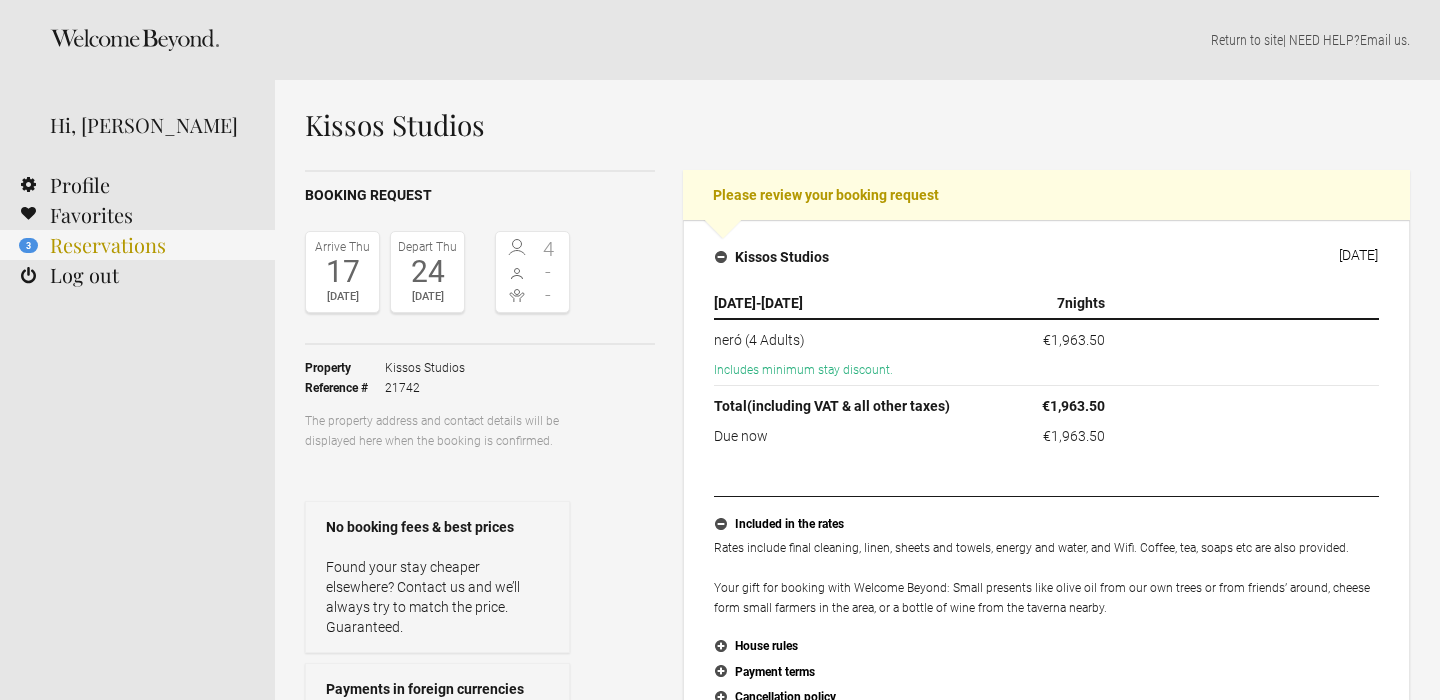 click on "3
Reservations" at bounding box center [137, 245] 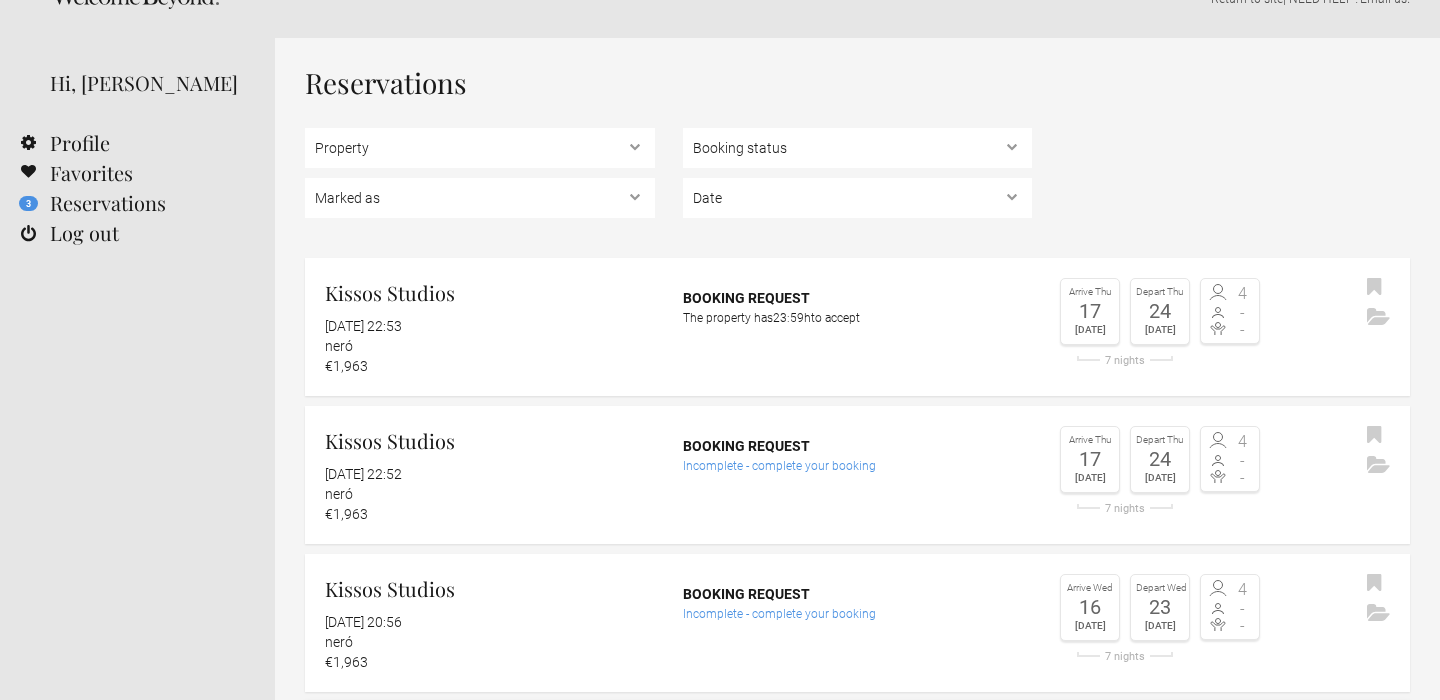 scroll, scrollTop: 21, scrollLeft: 0, axis: vertical 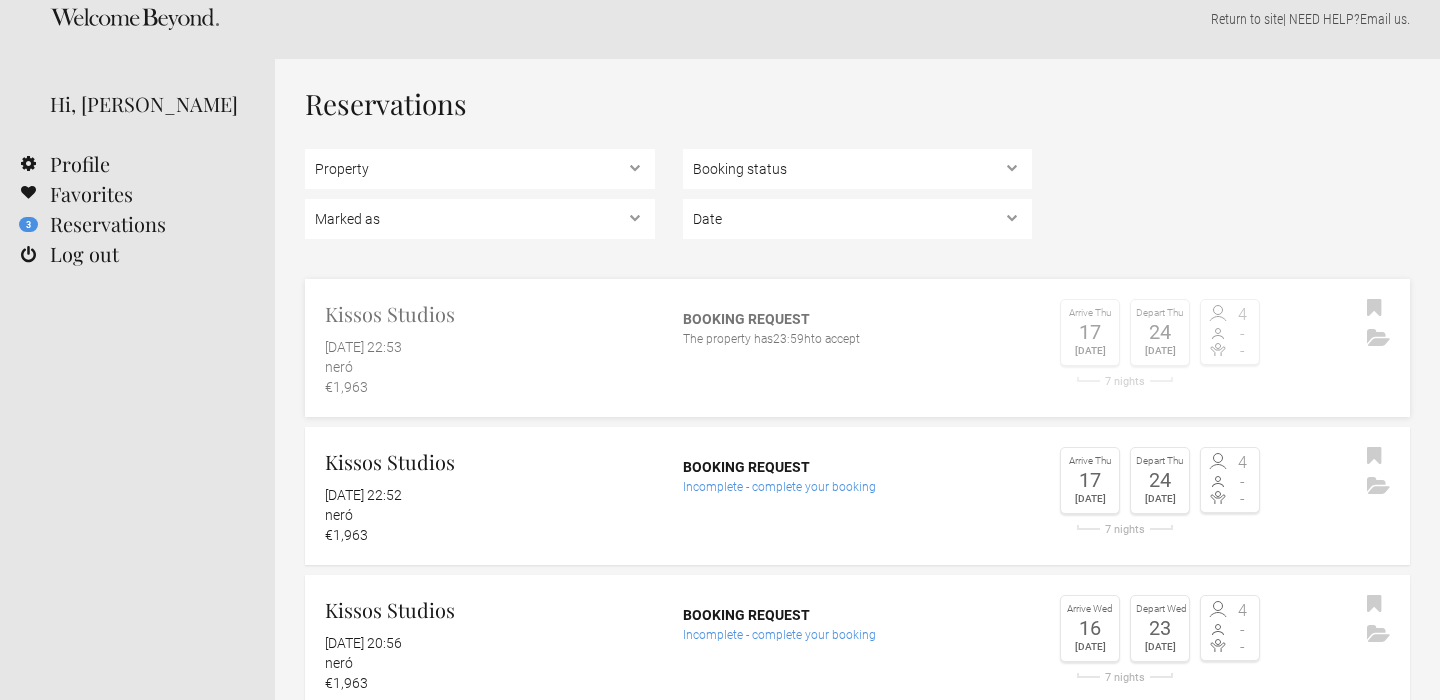 click on "23:59h" at bounding box center [792, 339] 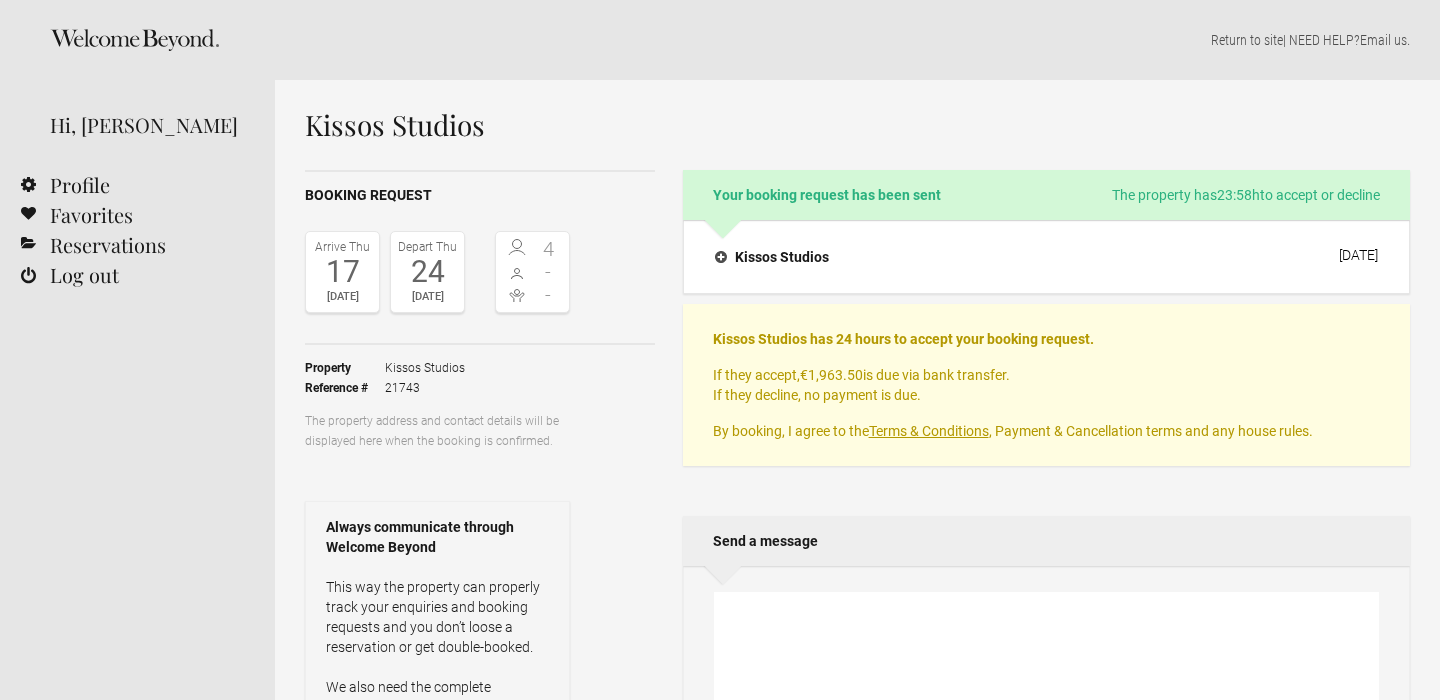 scroll, scrollTop: 0, scrollLeft: 0, axis: both 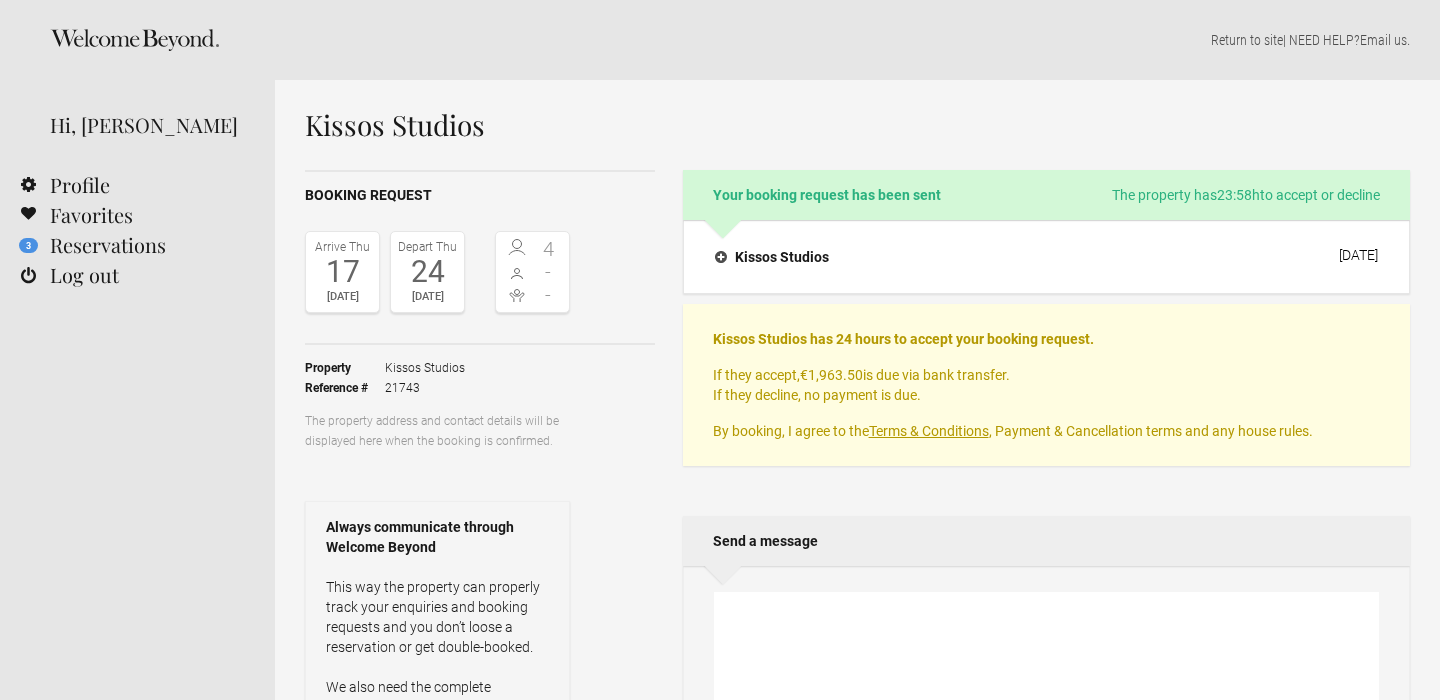 click at bounding box center [1046, 692] 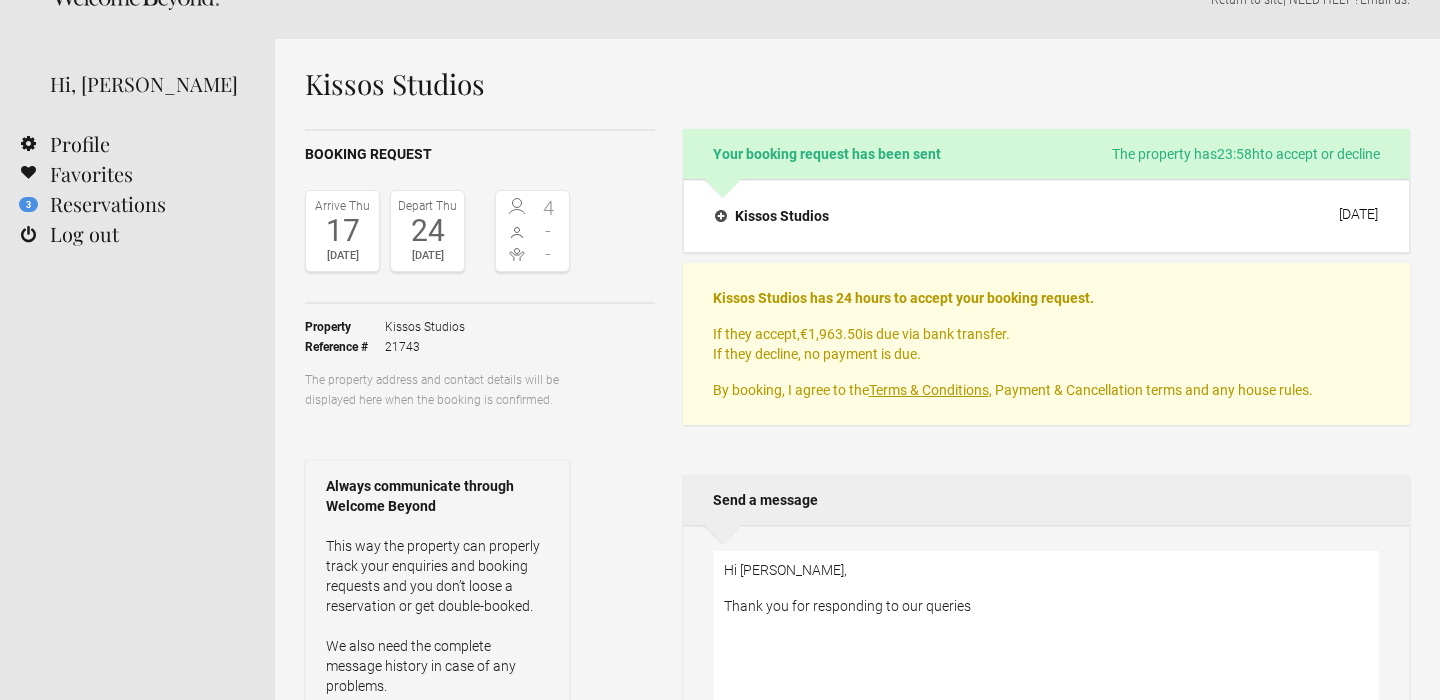 scroll, scrollTop: 44, scrollLeft: 0, axis: vertical 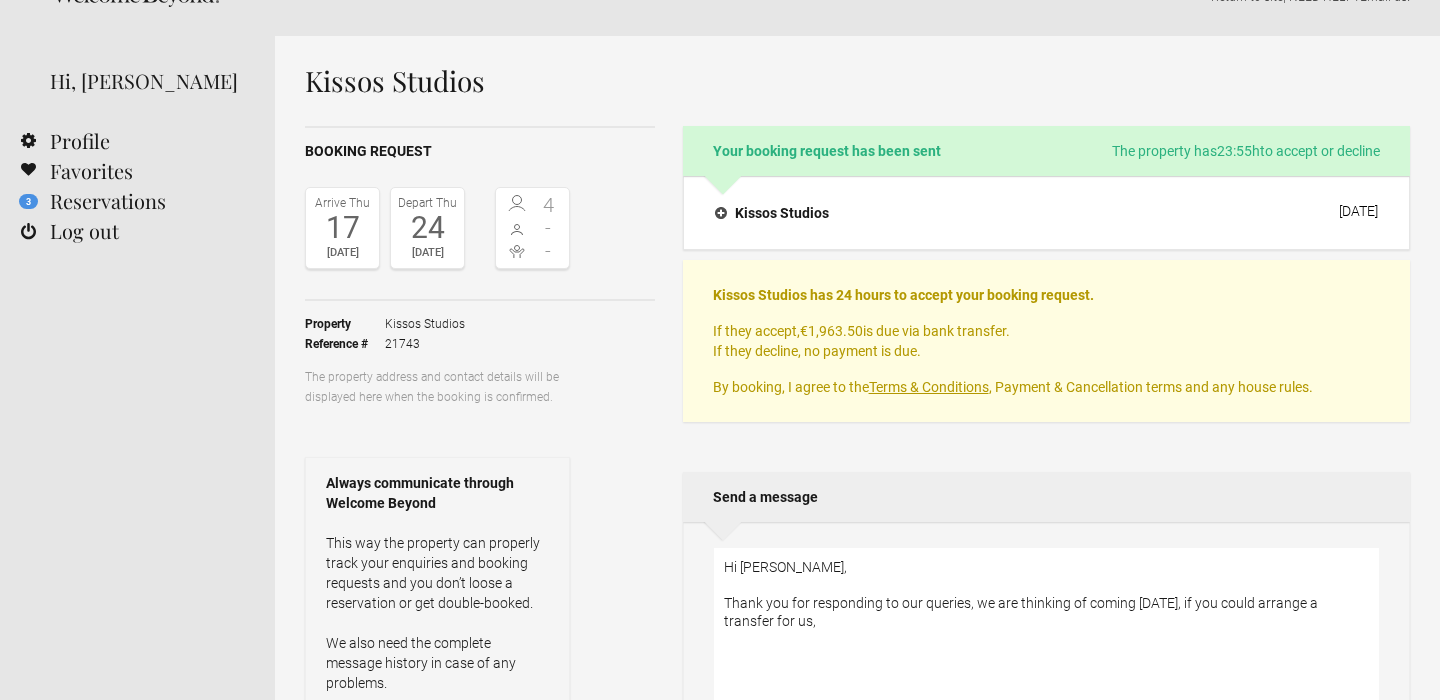 click on "Hi Vanessa,
Thank you for responding to our queries, we are thinking of coming this thursday, if you could arrange a transfer for us," at bounding box center (1046, 648) 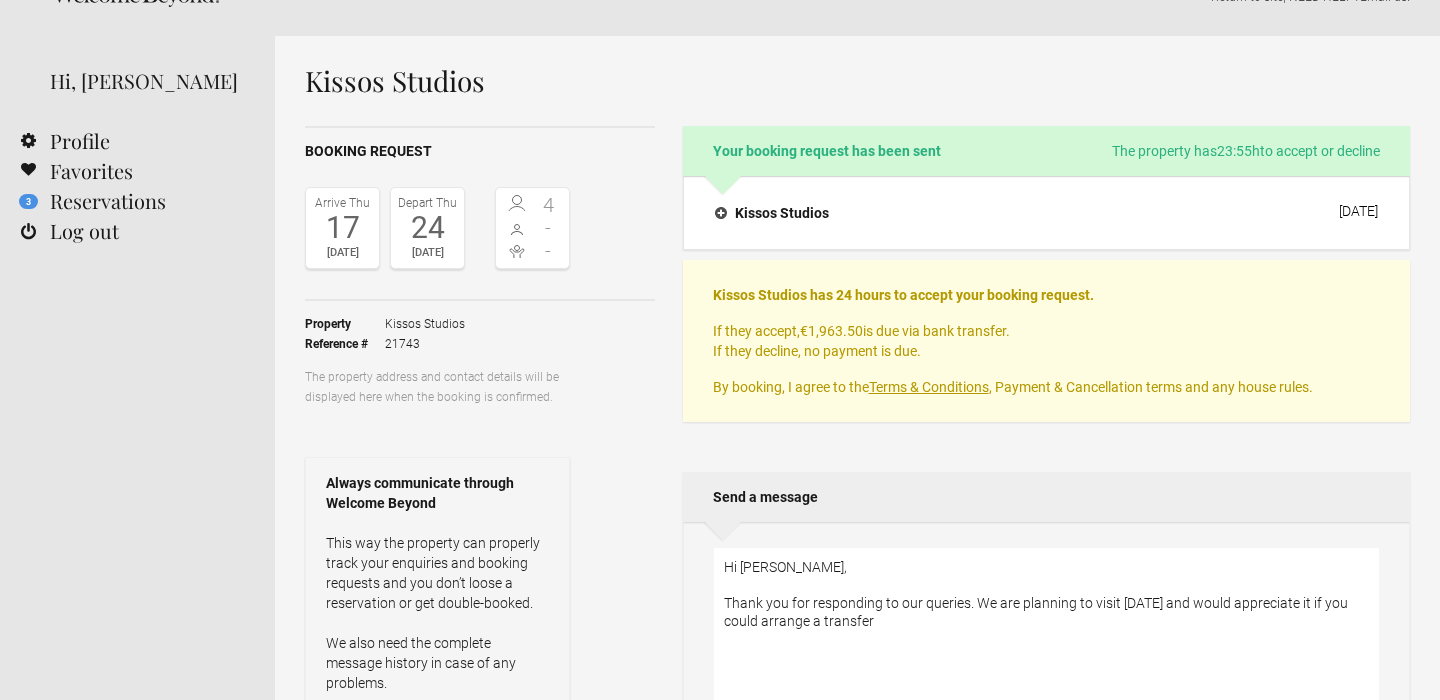 type on "Hi [PERSON_NAME],
Thank you for responding to our queries. We are planning to visit [DATE] and would appreciate it if you could arrange a transfer for us." 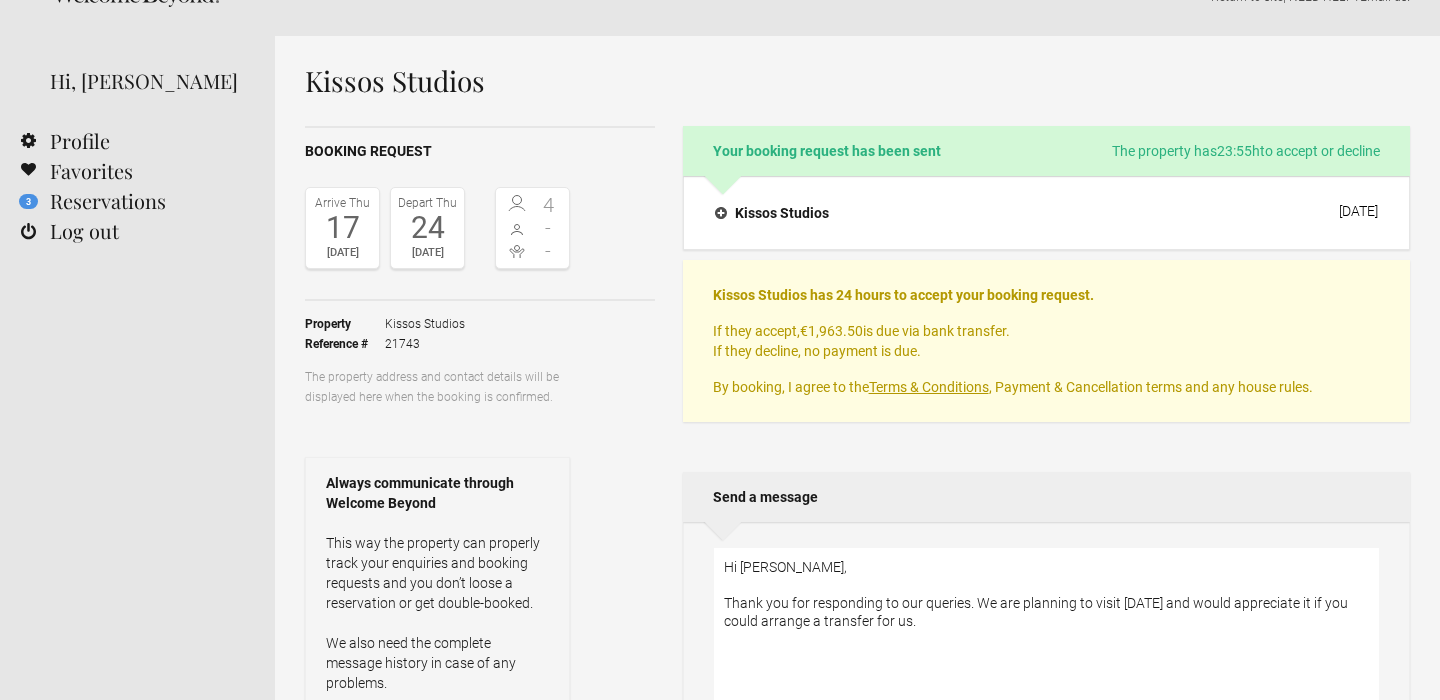 click on "Hi [PERSON_NAME],
Thank you for responding to our queries. We are planning to visit [DATE] and would appreciate it if you could arrange a transfer for us." at bounding box center [1046, 648] 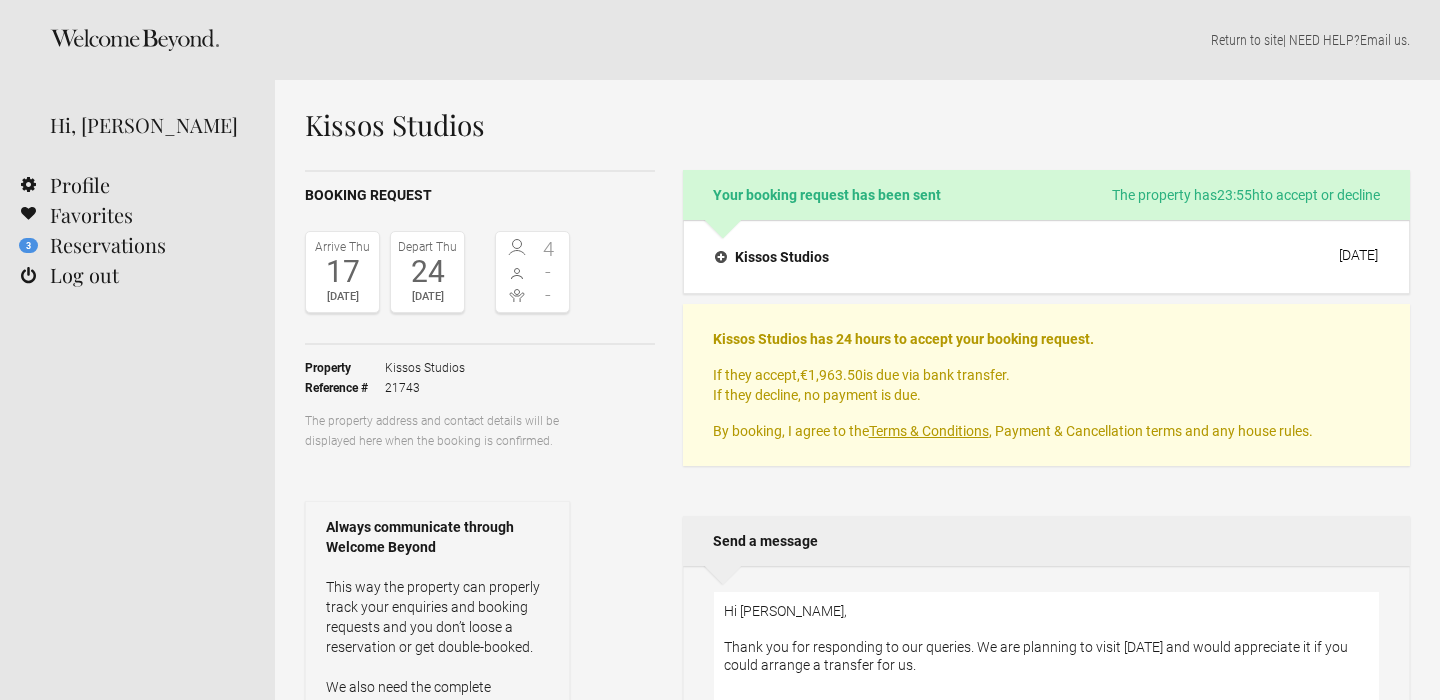 scroll, scrollTop: 218, scrollLeft: 0, axis: vertical 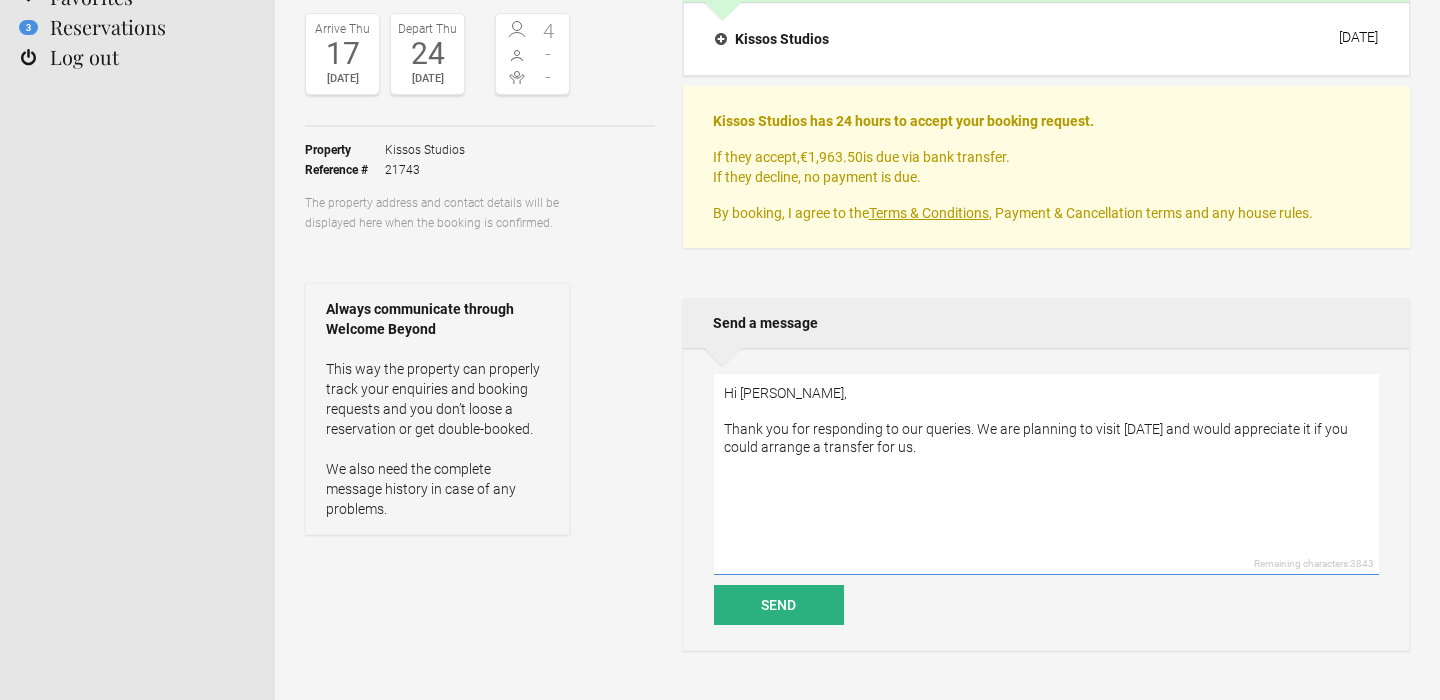 drag, startPoint x: 970, startPoint y: 472, endPoint x: 676, endPoint y: 360, distance: 314.61087 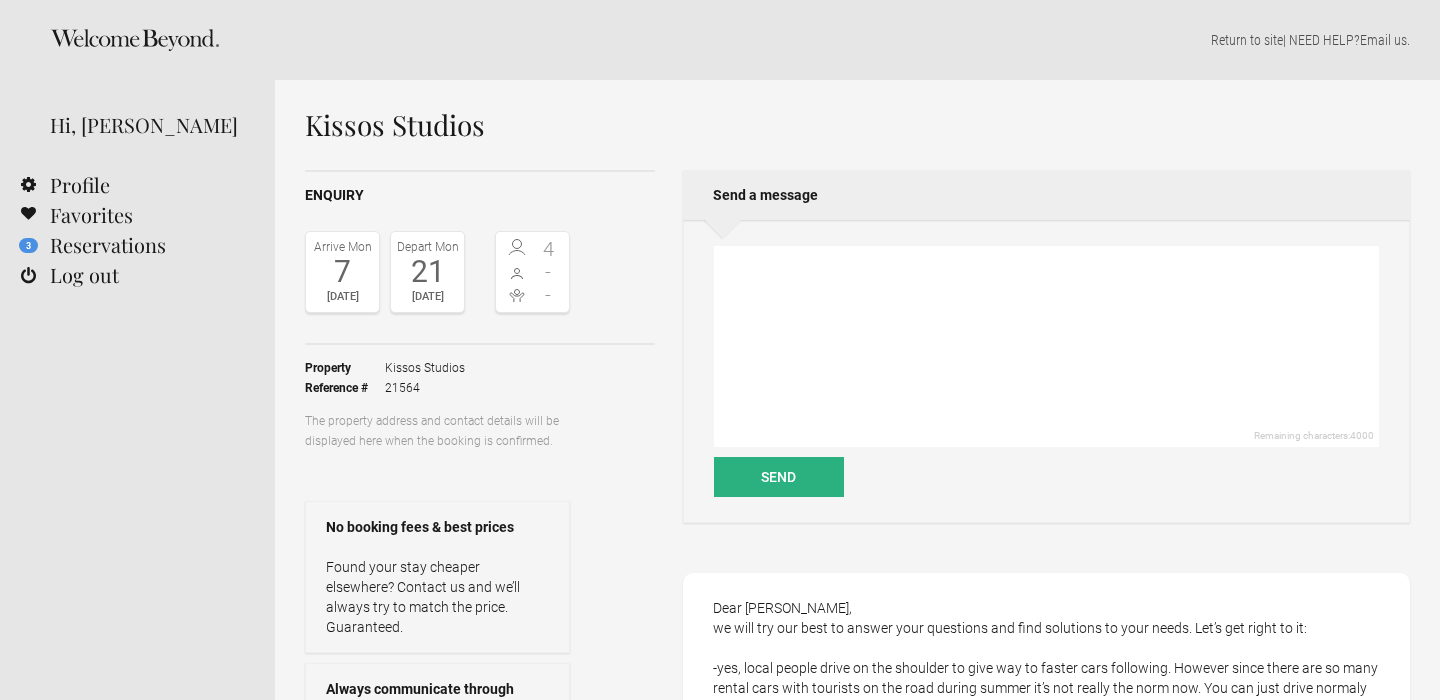 scroll, scrollTop: 0, scrollLeft: 0, axis: both 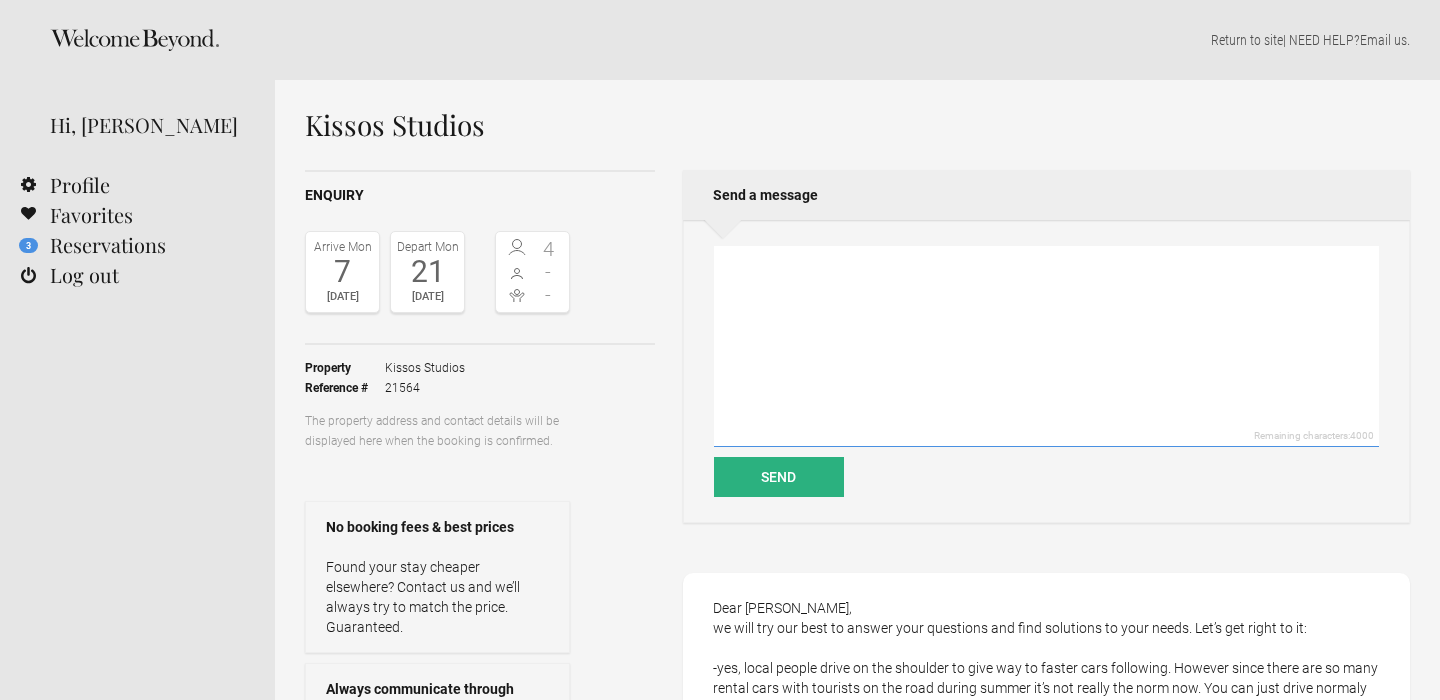 click at bounding box center [1046, 346] 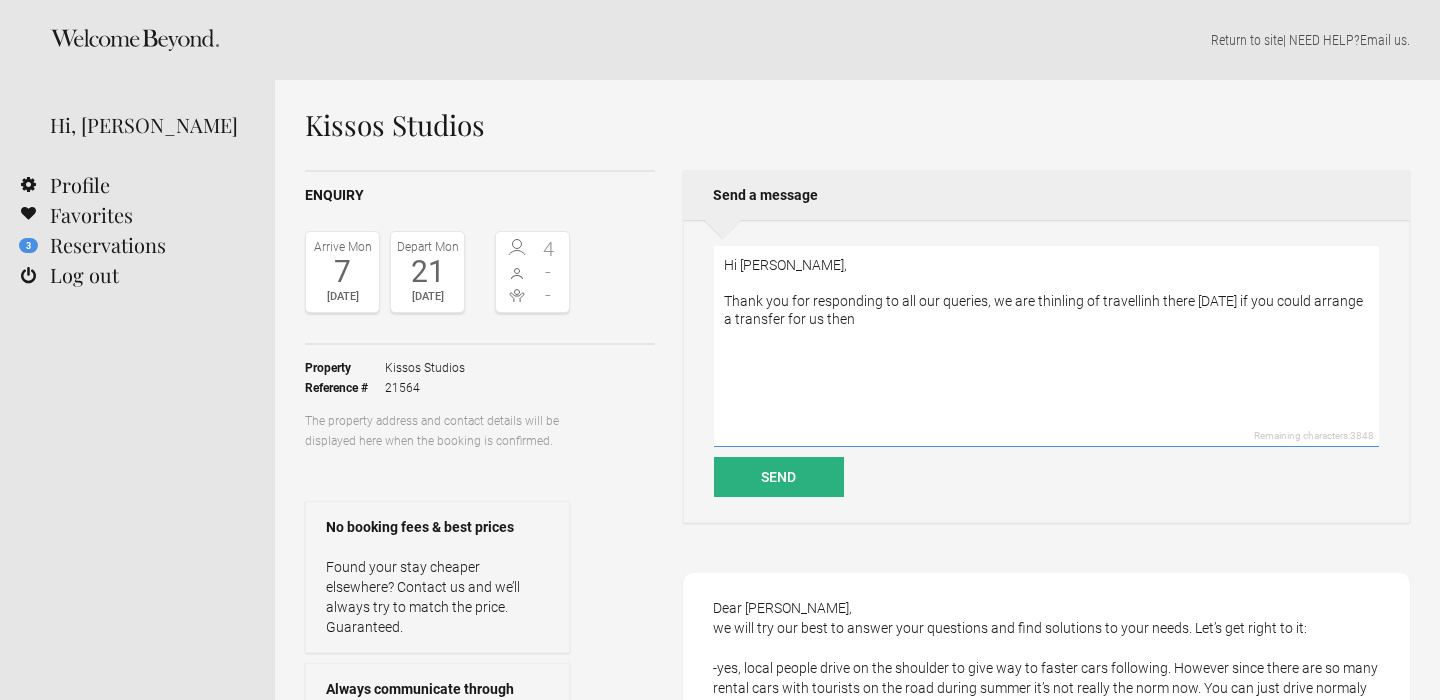 drag, startPoint x: 1023, startPoint y: 317, endPoint x: 737, endPoint y: 293, distance: 287.00522 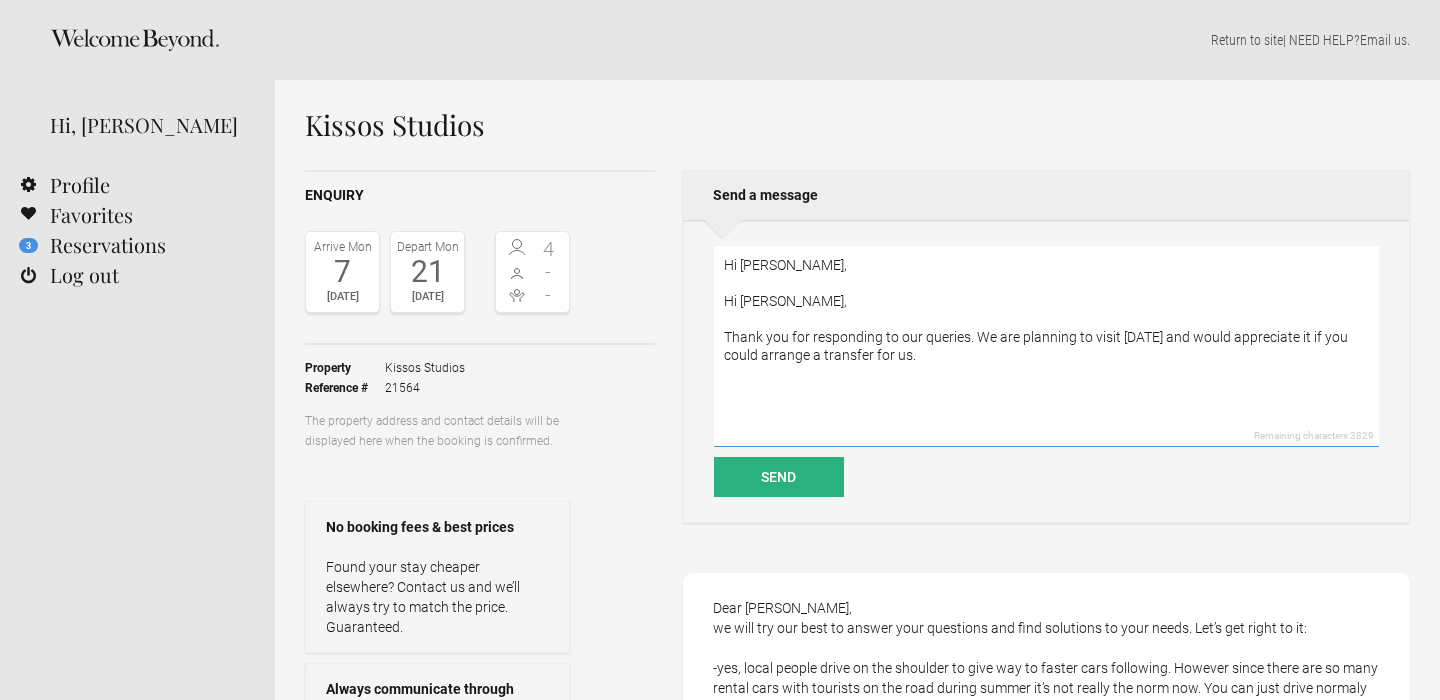 drag, startPoint x: 817, startPoint y: 265, endPoint x: 670, endPoint y: 265, distance: 147 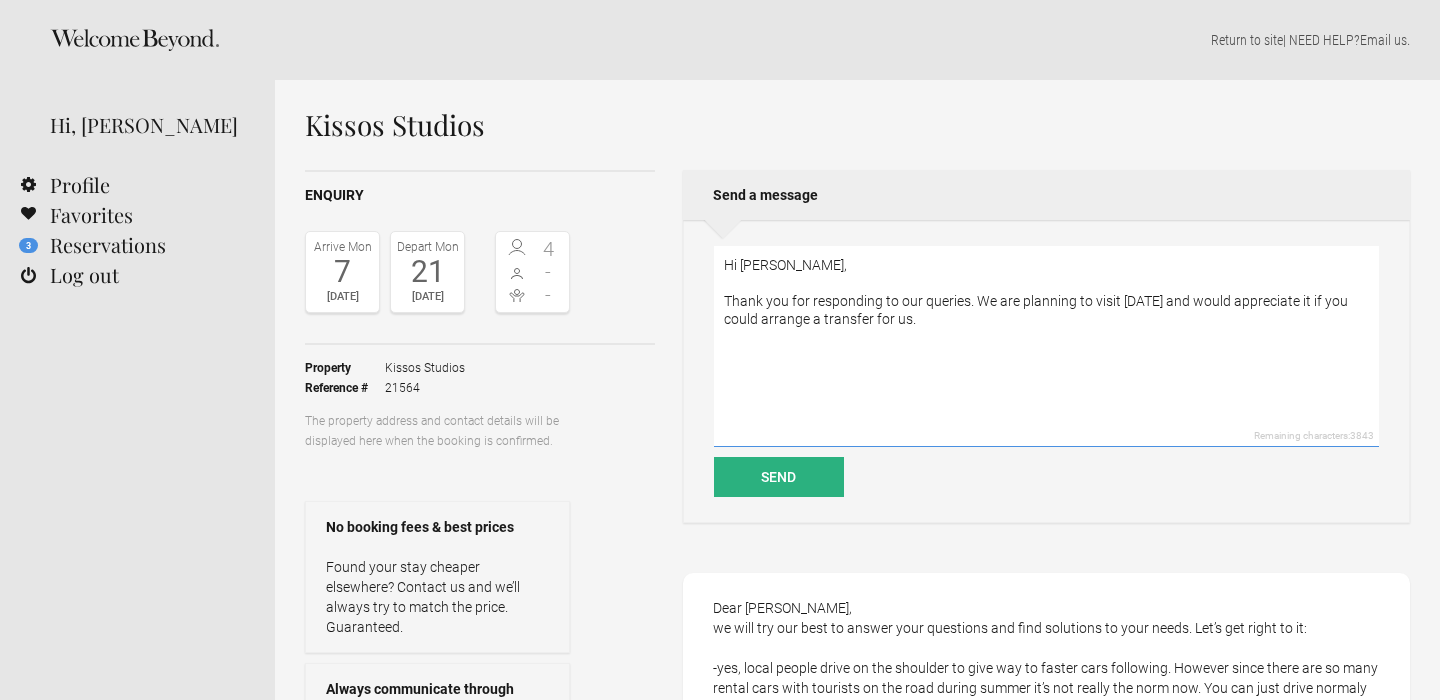click on "Hi [PERSON_NAME],
Thank you for responding to our queries. We are planning to visit [DATE] and would appreciate it if you could arrange a transfer for us." at bounding box center [1046, 346] 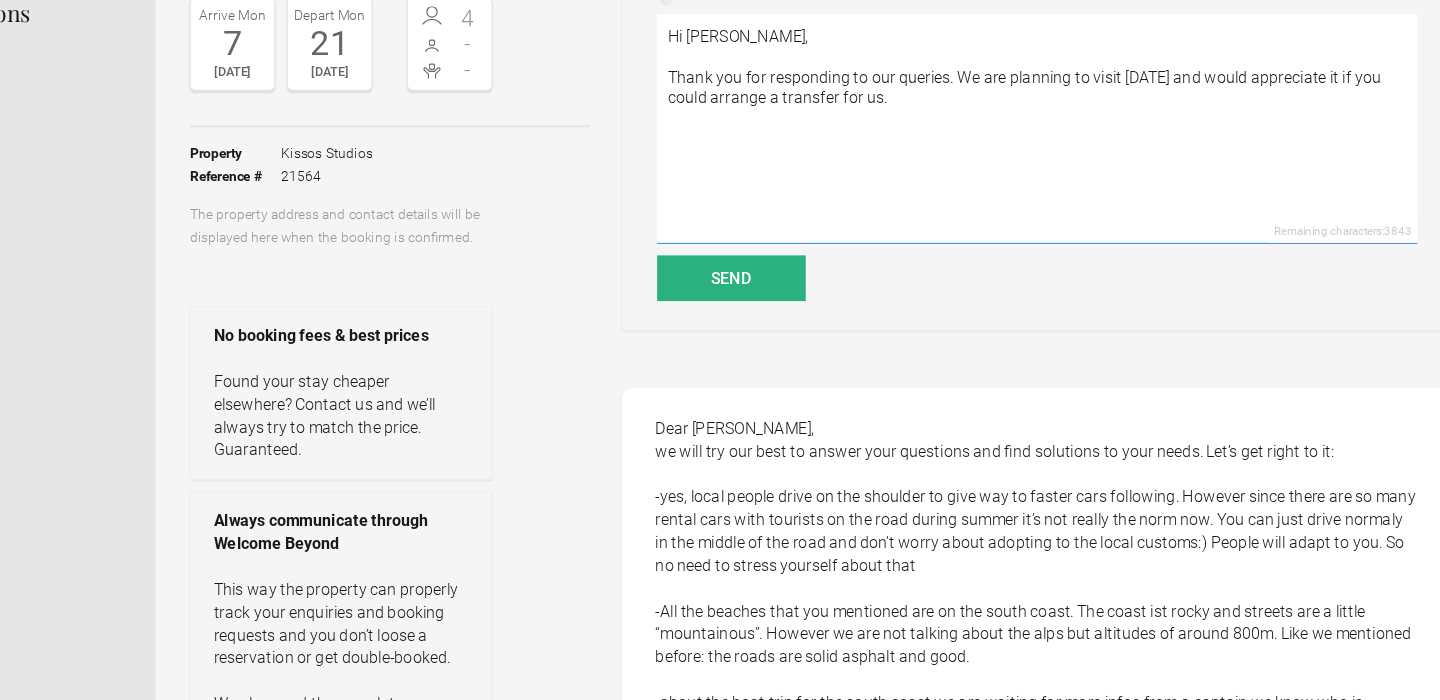 scroll, scrollTop: 0, scrollLeft: 0, axis: both 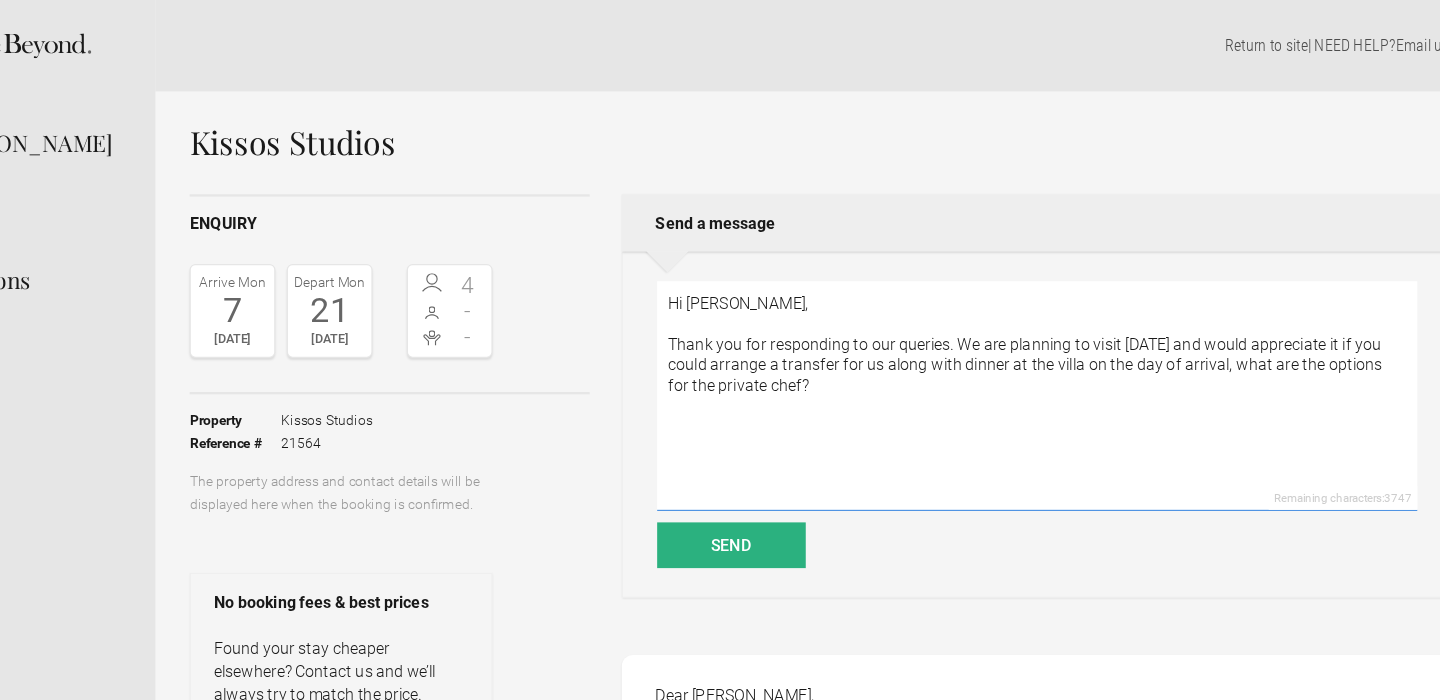click on "Hi [PERSON_NAME],
Thank you for responding to our queries. We are planning to visit [DATE] and would appreciate it if you could arrange a transfer for us along with dinner at the villa on the day of arrival, what are the options for the private chef?" at bounding box center [1046, 346] 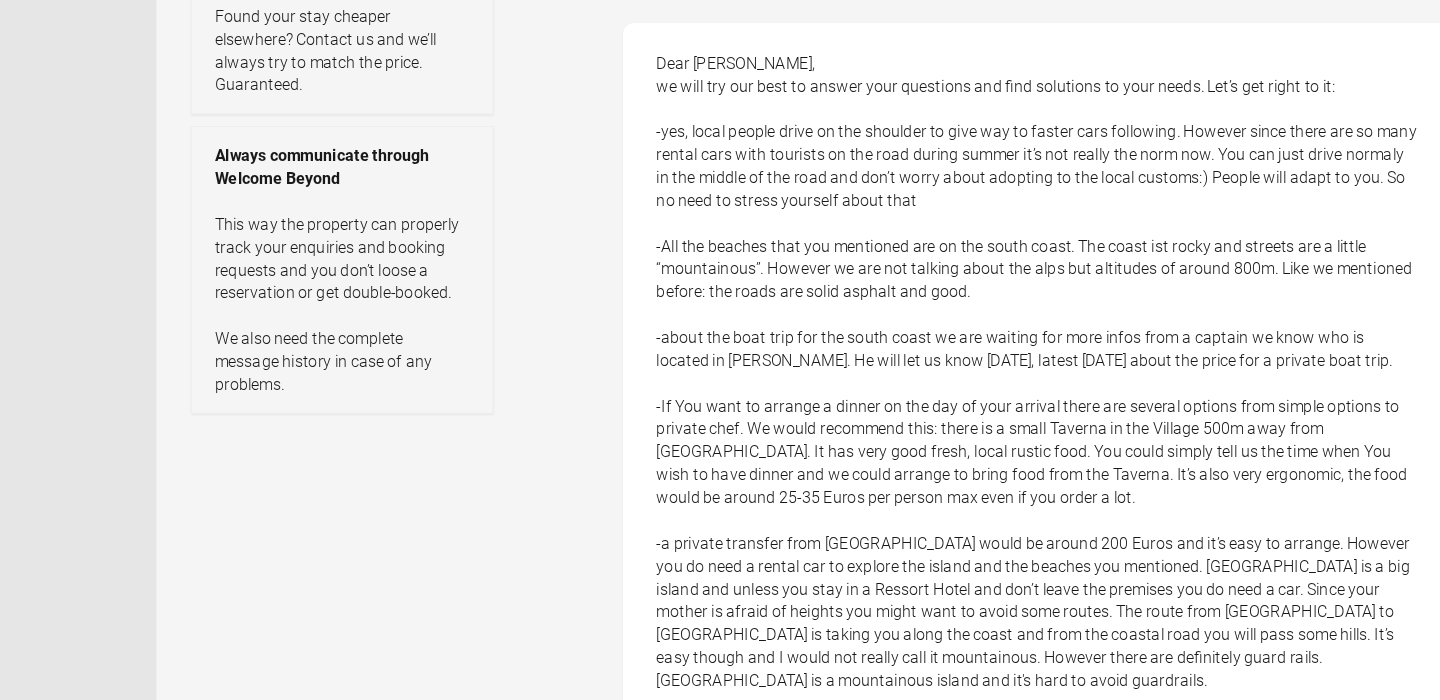 scroll, scrollTop: 0, scrollLeft: 0, axis: both 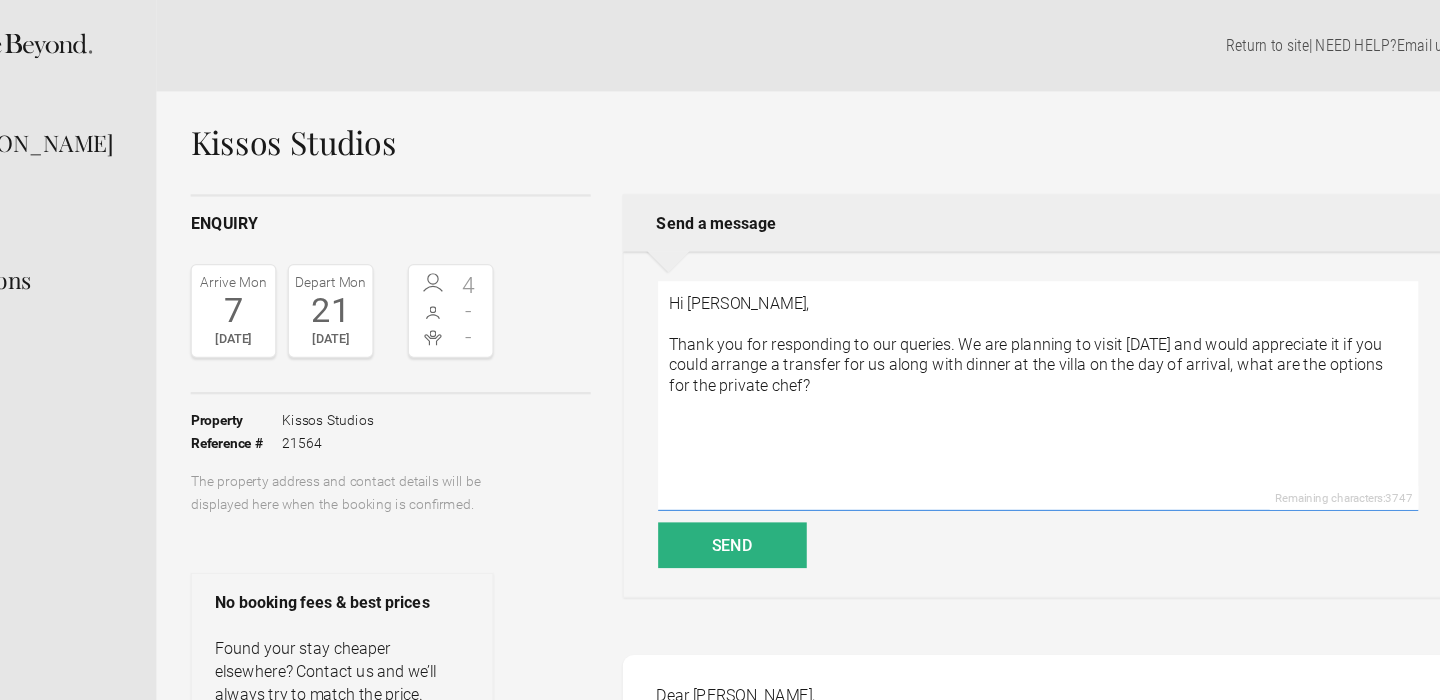 click on "Hi [PERSON_NAME],
Thank you for responding to our queries. We are planning to visit [DATE] and would appreciate it if you could arrange a transfer for us along with dinner at the villa on the day of arrival, what are the options for the private chef?" at bounding box center [1046, 346] 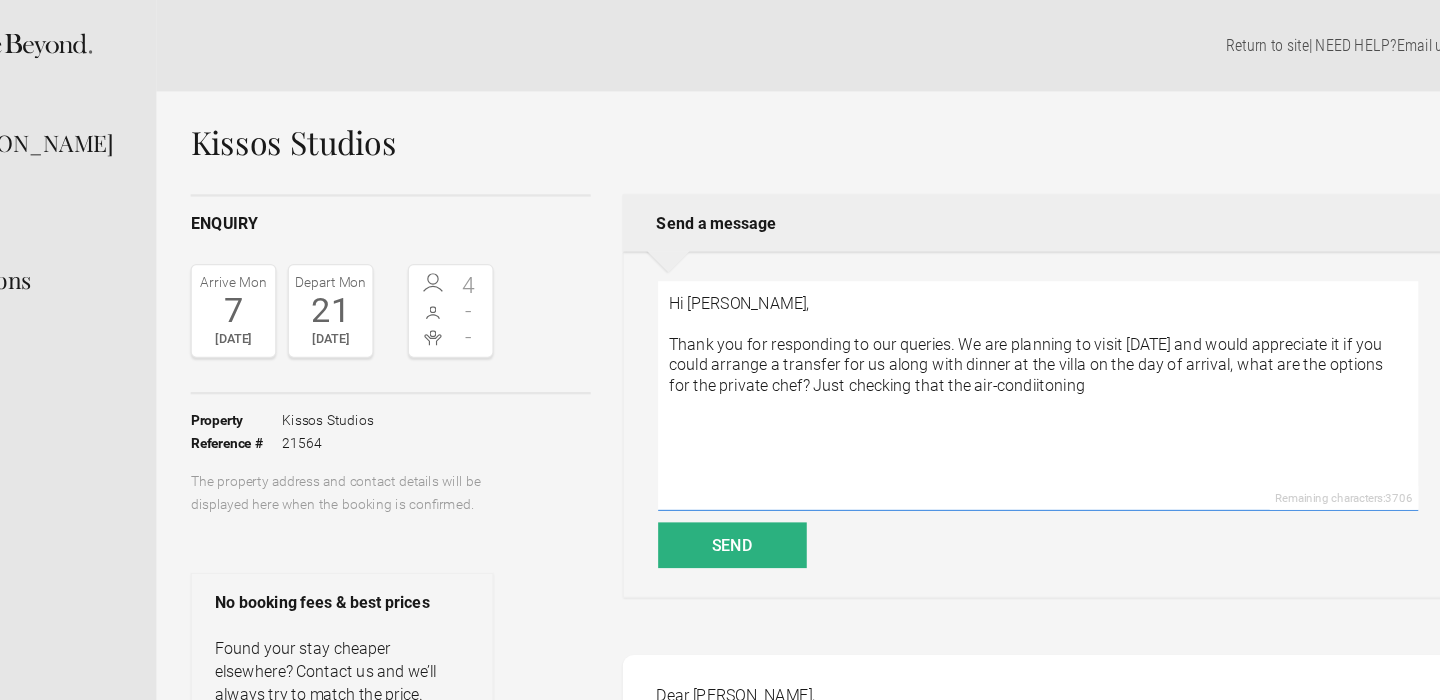 click on "Hi [PERSON_NAME],
Thank you for responding to our queries. We are planning to visit [DATE] and would appreciate it if you could arrange a transfer for us along with dinner at the villa on the day of arrival, what are the options for the private chef? Just checking that the air-condiitoning" at bounding box center (1046, 346) 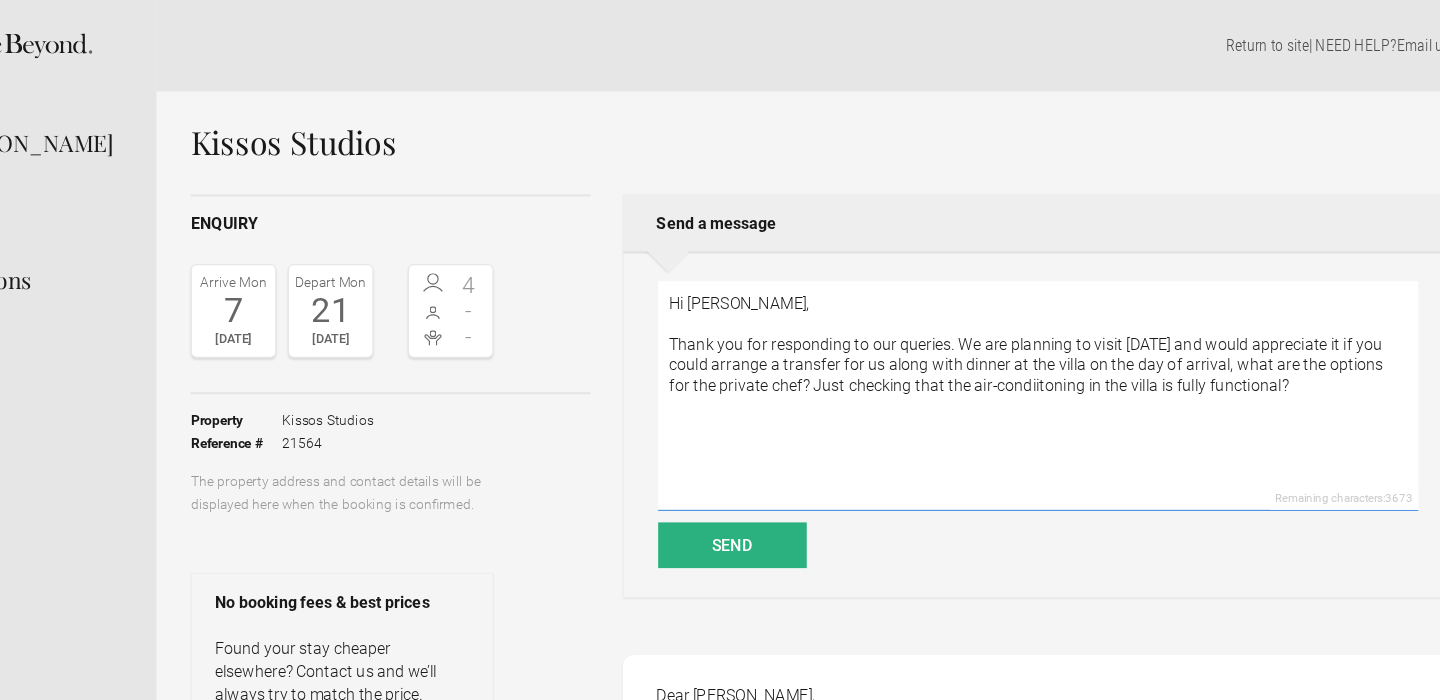 click on "Hi [PERSON_NAME],
Thank you for responding to our queries. We are planning to visit [DATE] and would appreciate it if you could arrange a transfer for us along with dinner at the villa on the day of arrival, what are the options for the private chef? Just checking that the air-condiitoning in the villa is fully functional?" at bounding box center [1046, 346] 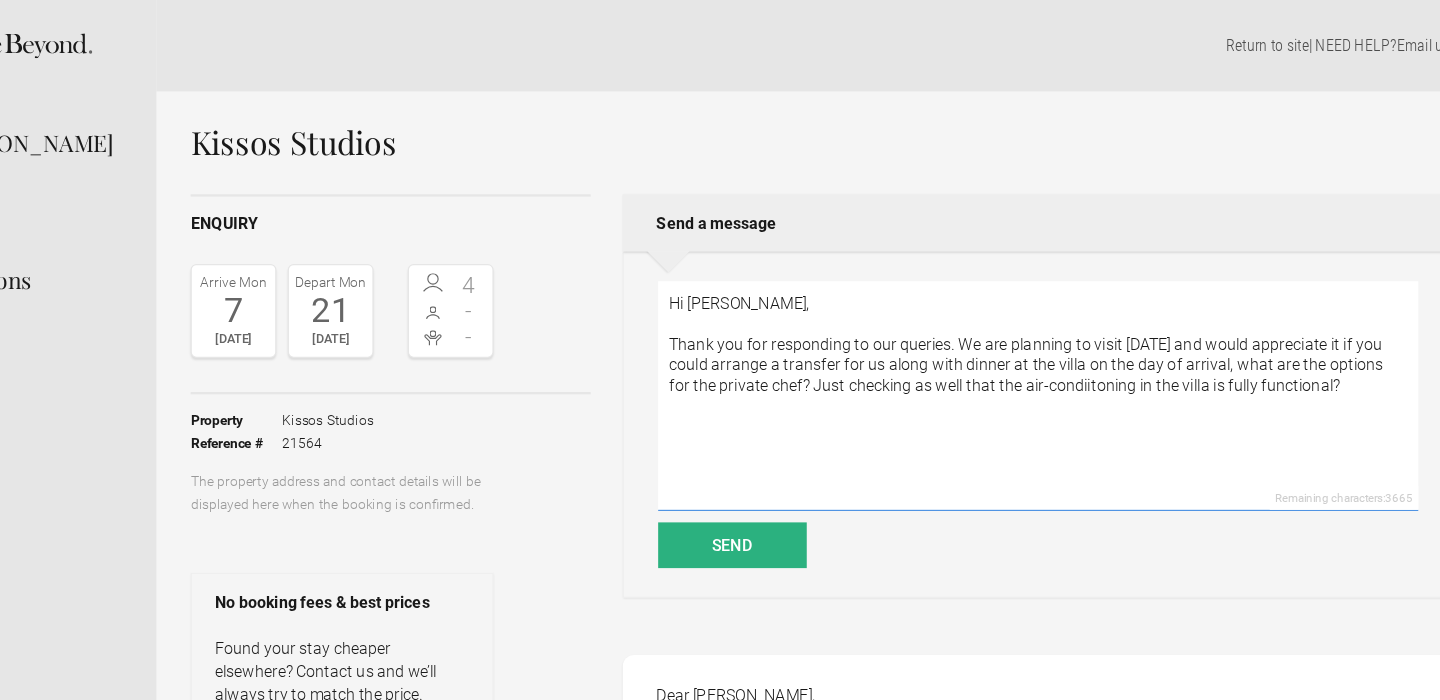 click on "Hi [PERSON_NAME],
Thank you for responding to our queries. We are planning to visit [DATE] and would appreciate it if you could arrange a transfer for us along with dinner at the villa on the day of arrival, what are the options for the private chef? Just checking as well that the air-condiitoning in the villa is fully functional?" at bounding box center (1046, 346) 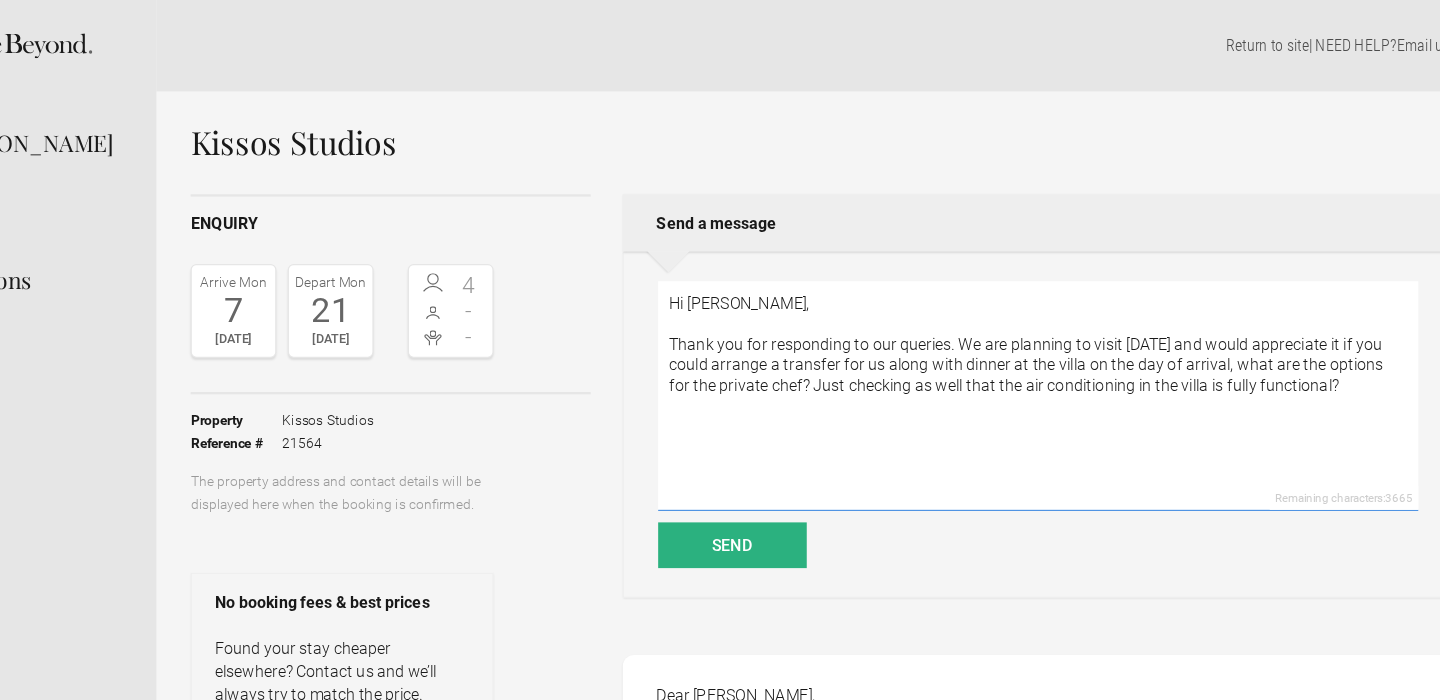 click on "Hi [PERSON_NAME],
Thank you for responding to our queries. We are planning to visit [DATE] and would appreciate it if you could arrange a transfer for us along with dinner at the villa on the day of arrival, what are the options for the private chef? Just checking as well that the air conditioning in the villa is fully functional?" at bounding box center [1046, 346] 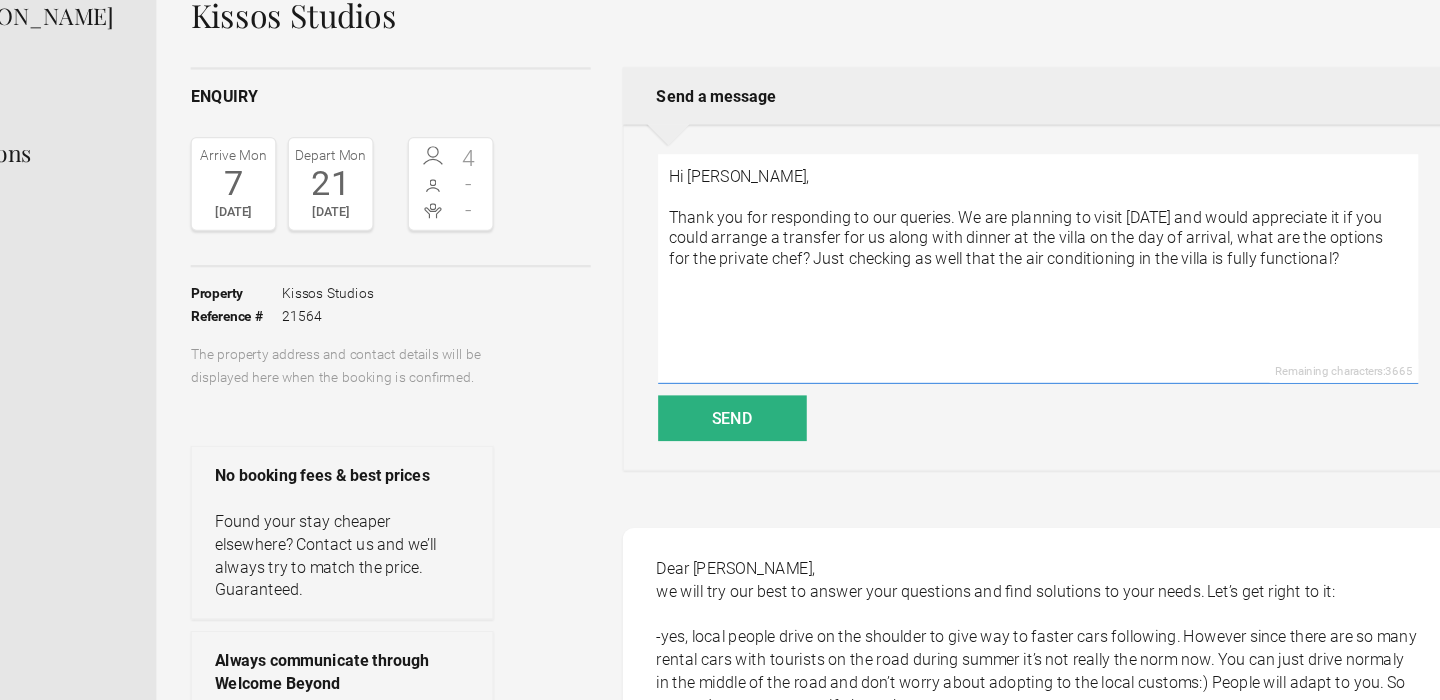 scroll, scrollTop: 100, scrollLeft: 0, axis: vertical 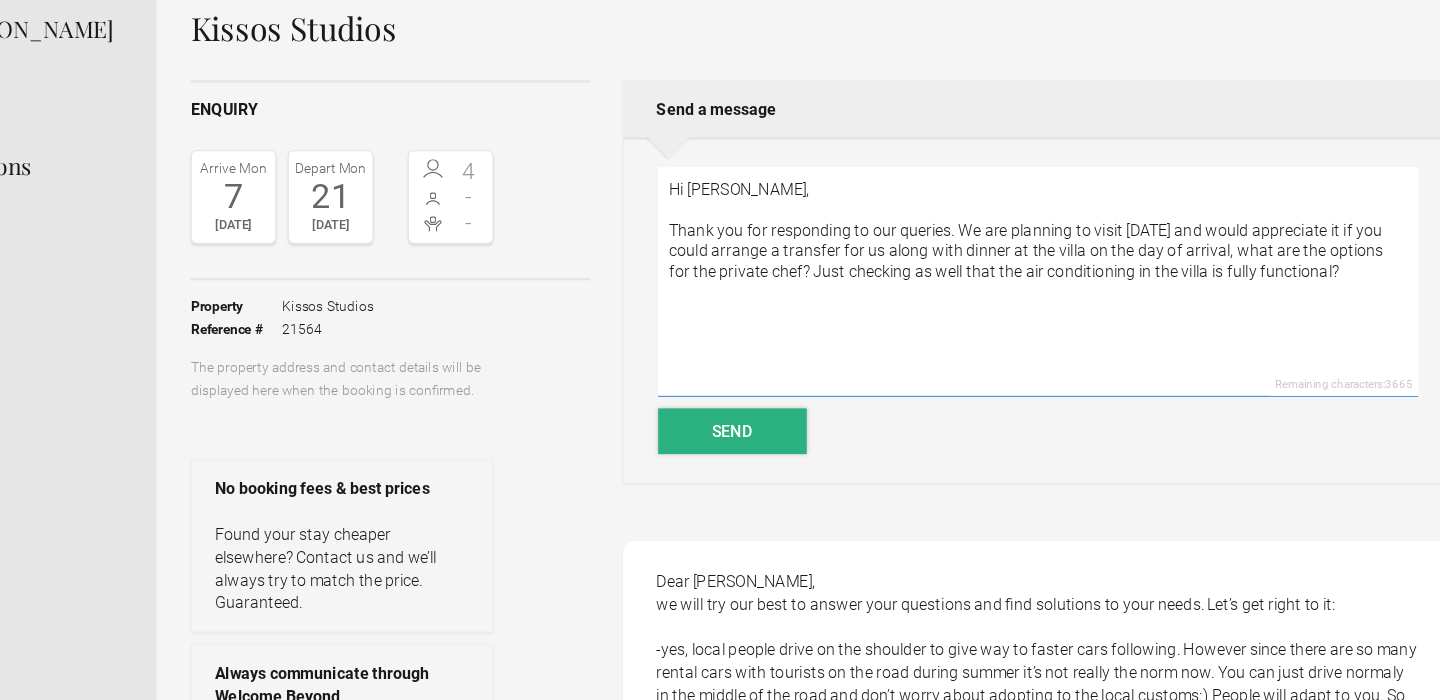 type on "Hi [PERSON_NAME],
Thank you for responding to our queries. We are planning to visit [DATE] and would appreciate it if you could arrange a transfer for us along with dinner at the villa on the day of arrival, what are the options for the private chef? Just checking as well that the air conditioning in the villa is fully functional?" 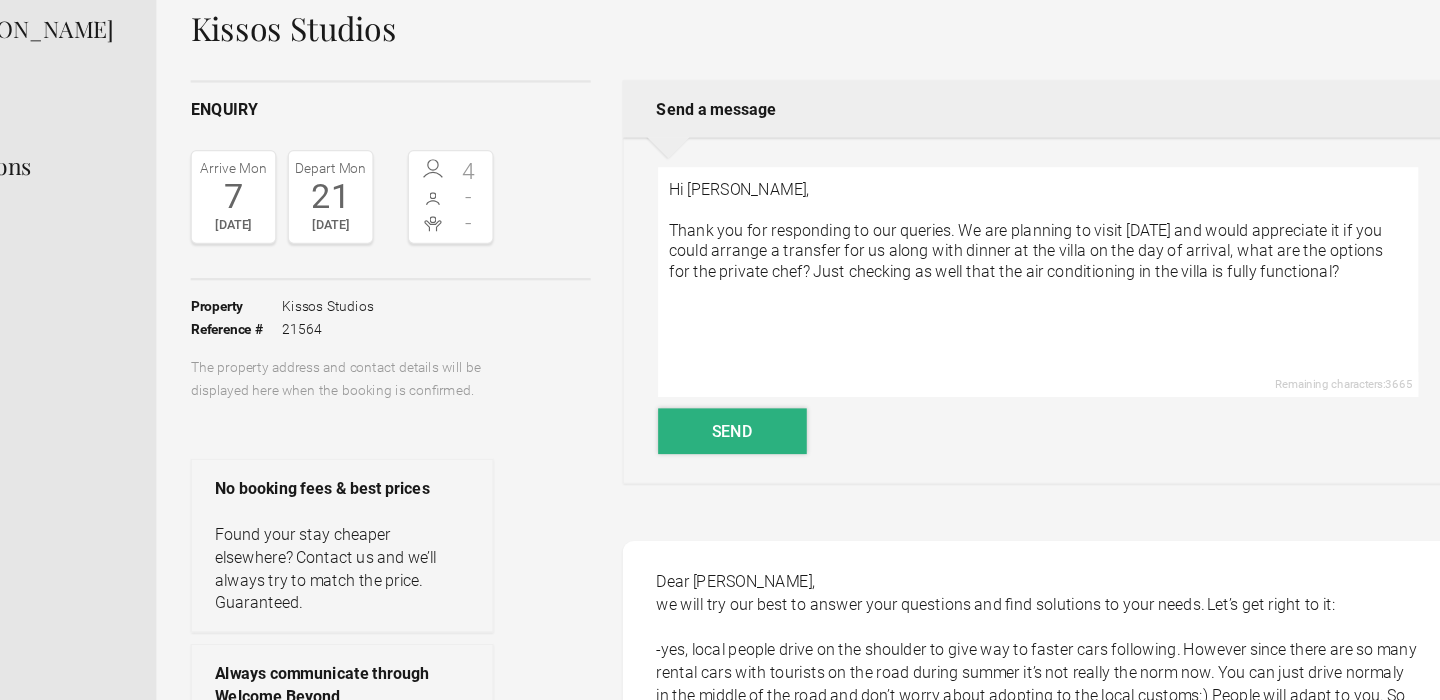 click on "Send" at bounding box center [779, 377] 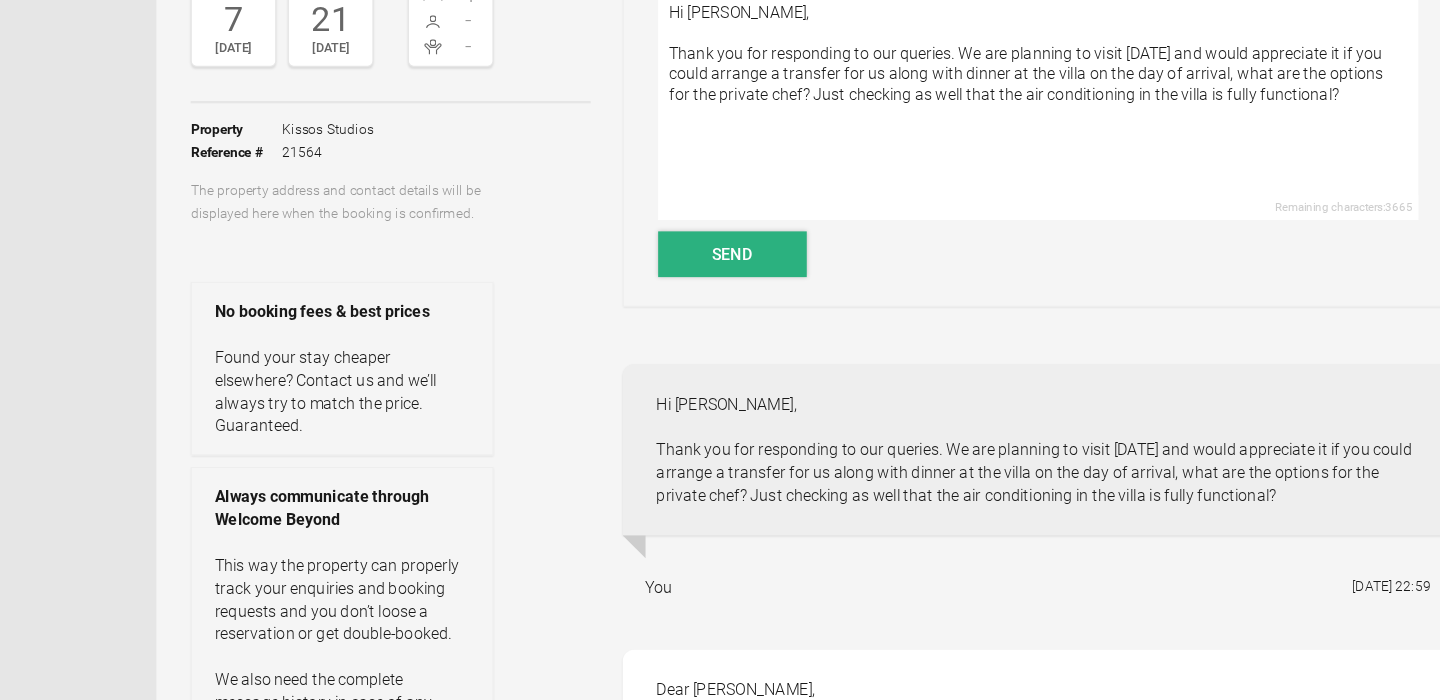 scroll, scrollTop: 169, scrollLeft: 0, axis: vertical 